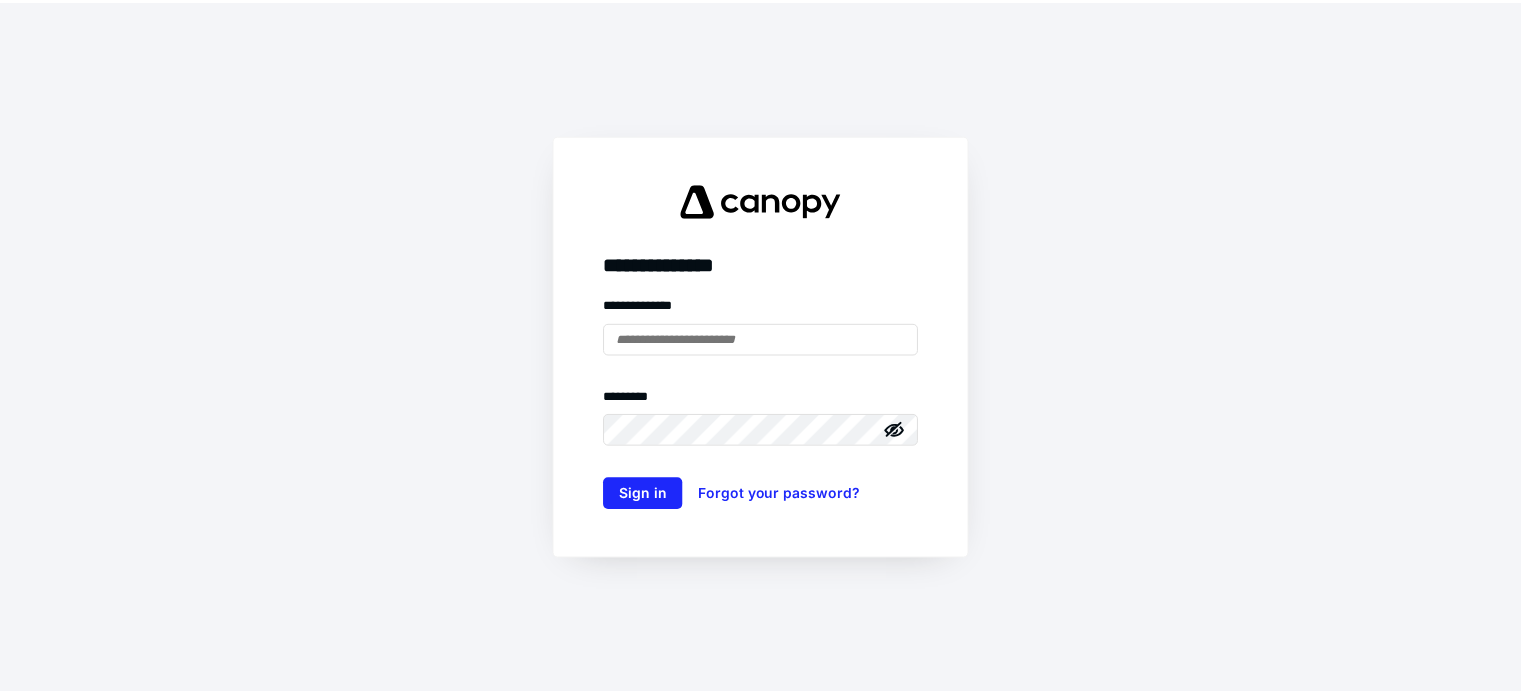 scroll, scrollTop: 0, scrollLeft: 0, axis: both 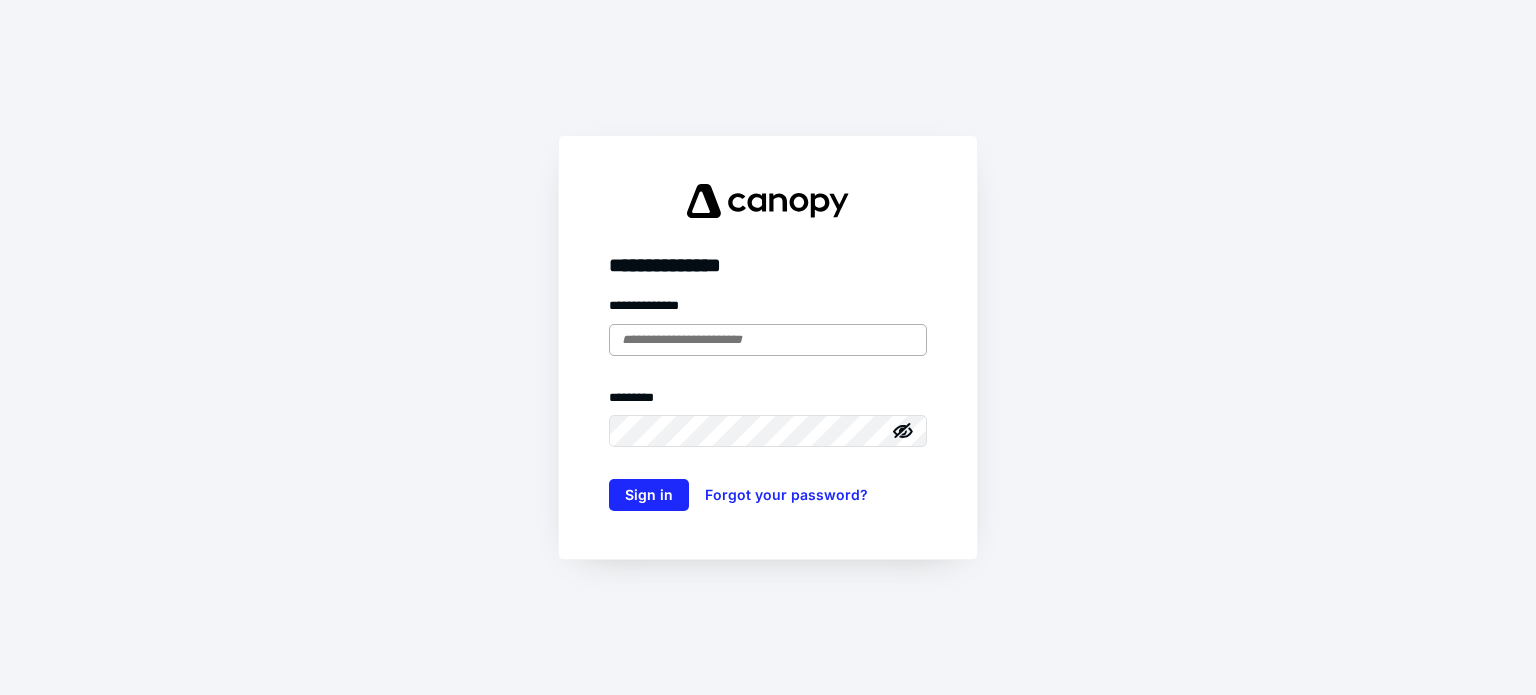 click at bounding box center [768, 340] 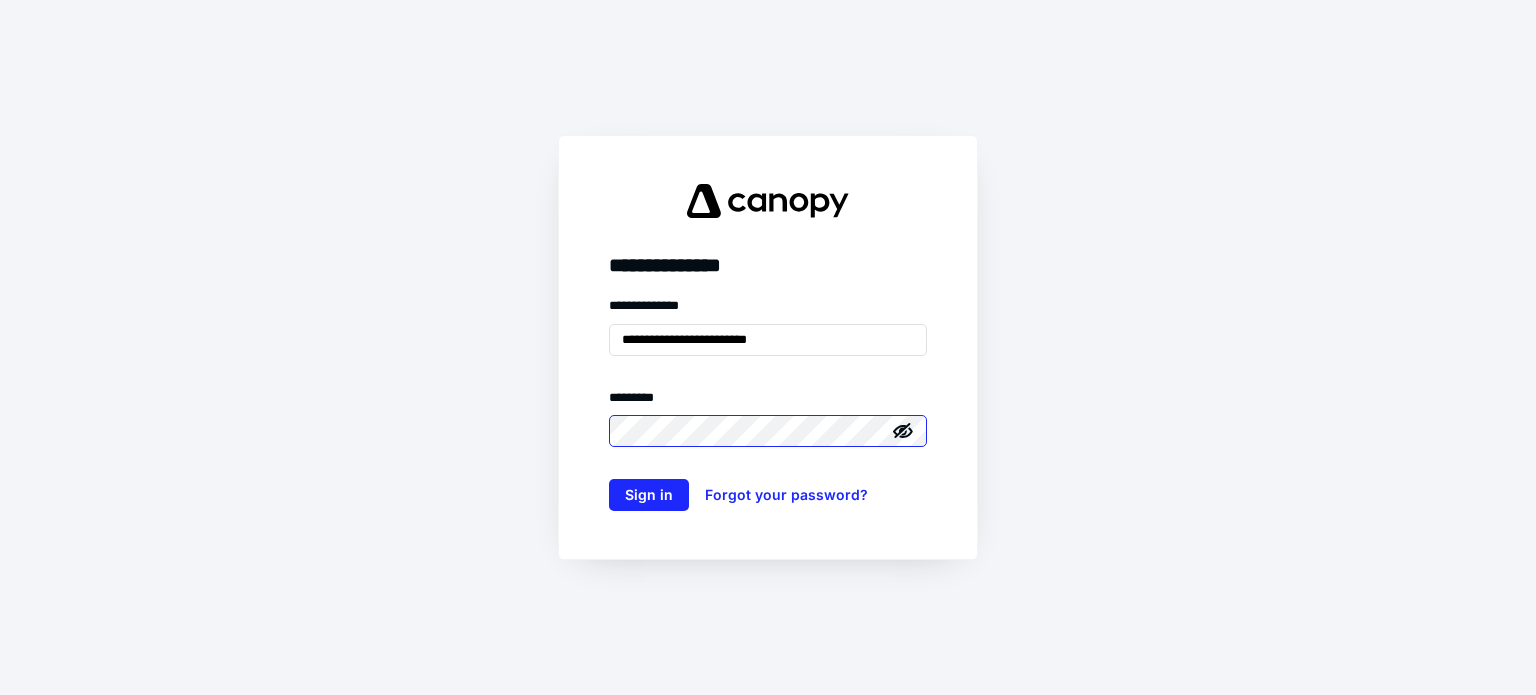 click on "Sign in" at bounding box center [649, 495] 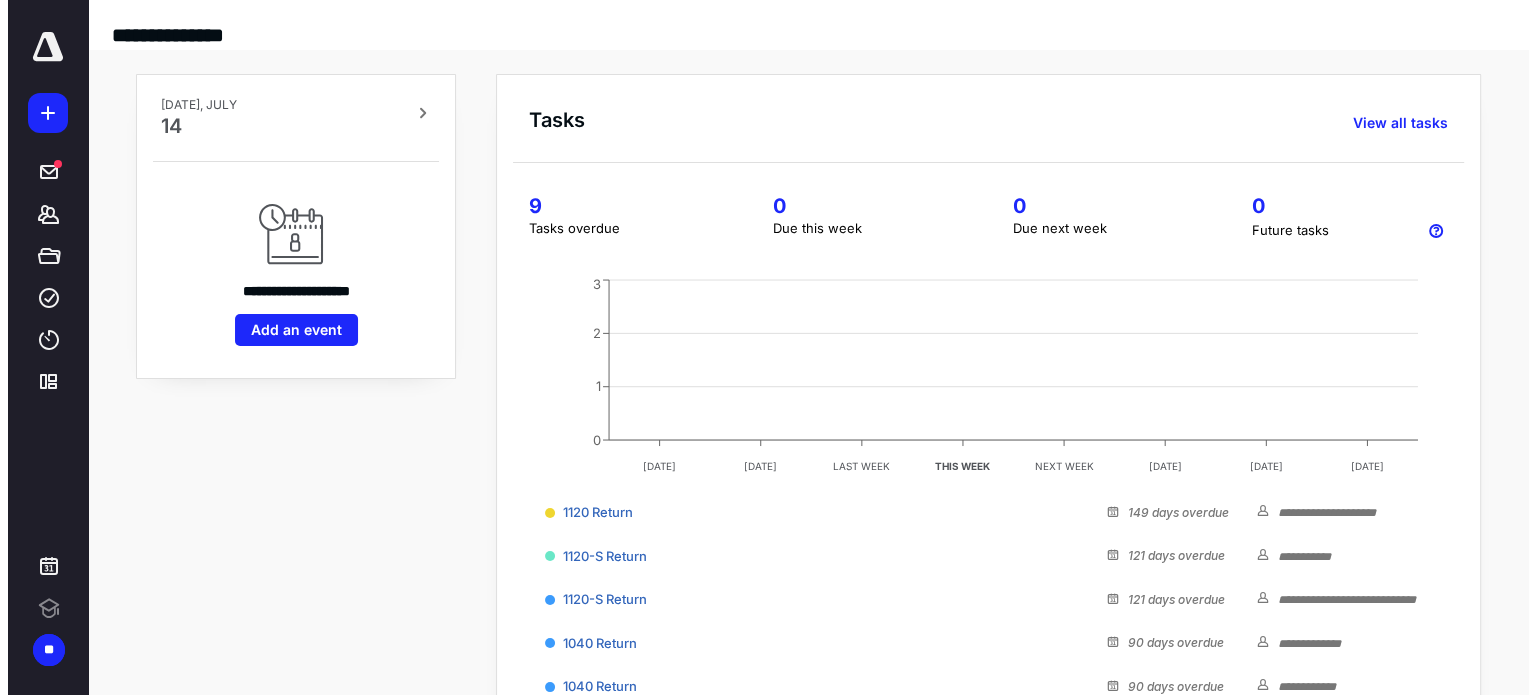 scroll, scrollTop: 0, scrollLeft: 0, axis: both 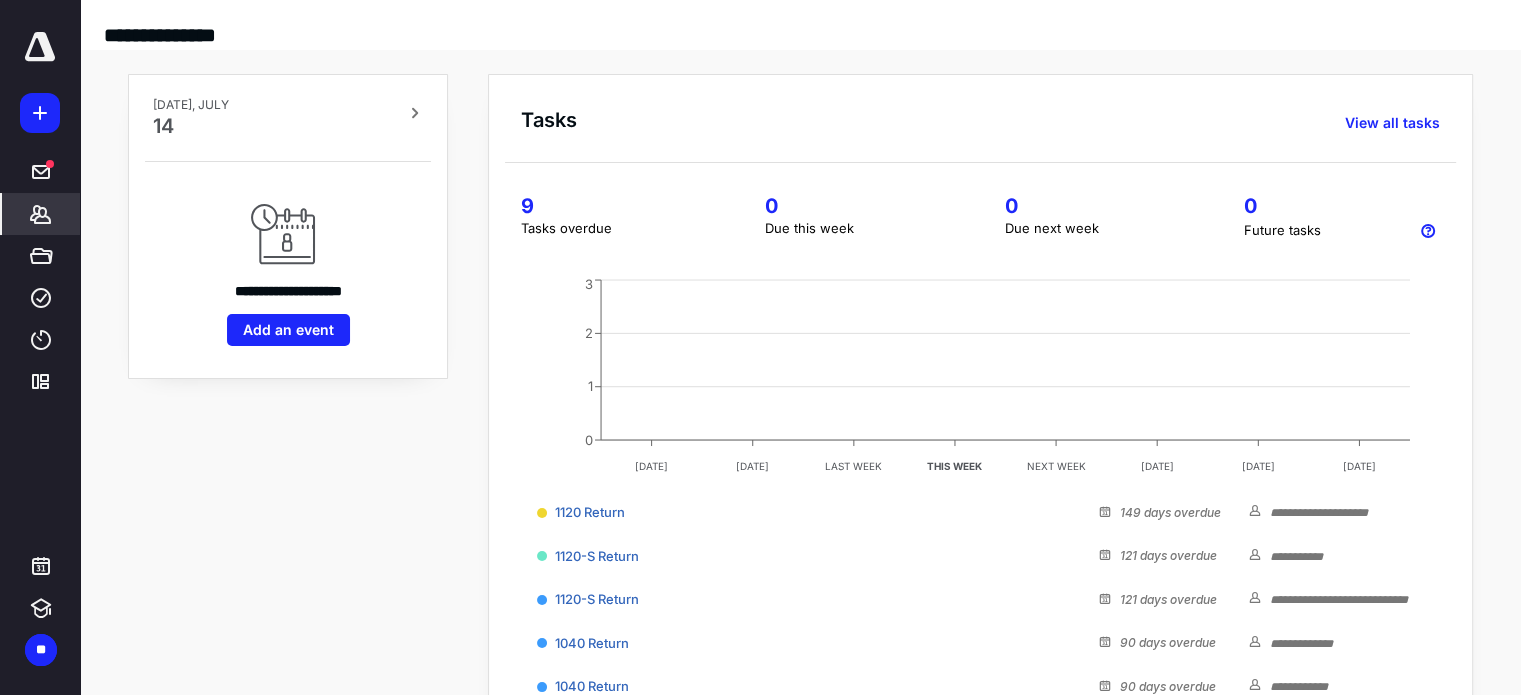 click 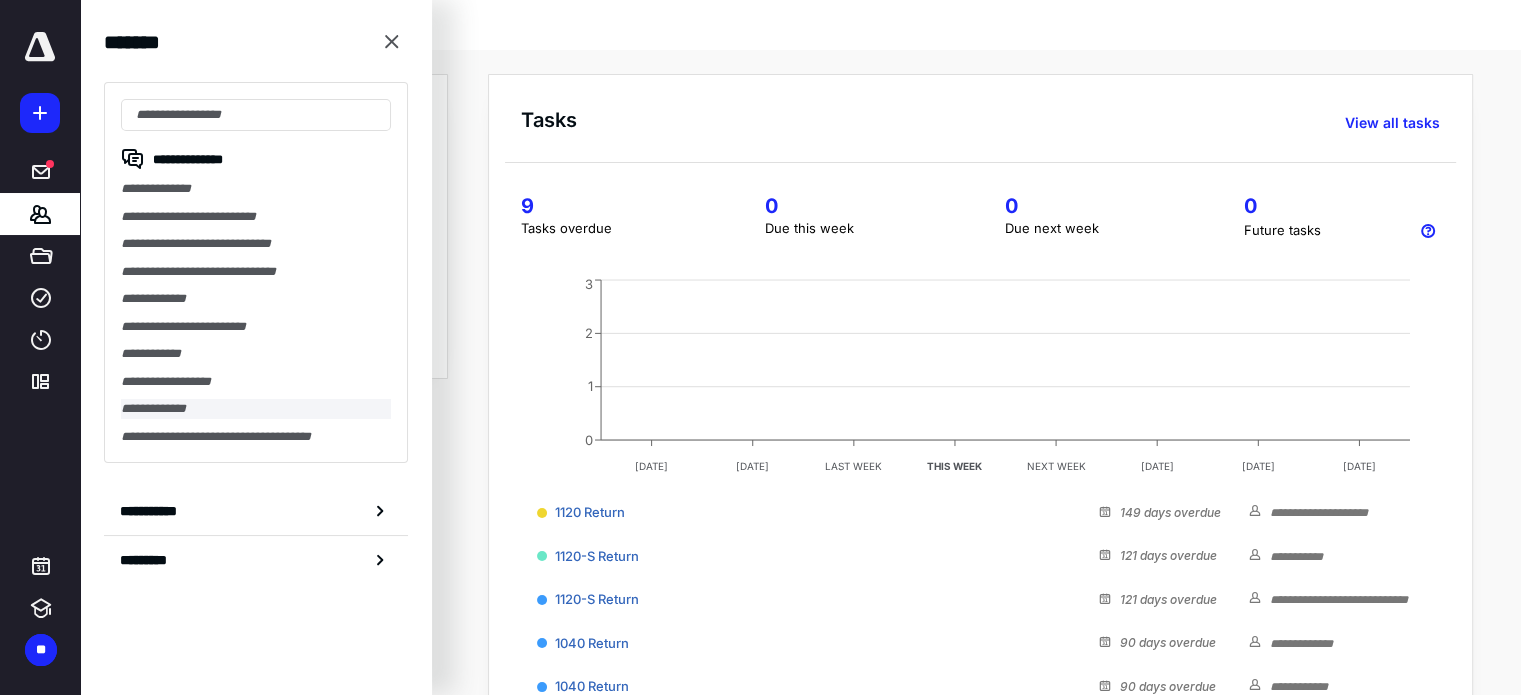 click on "**********" at bounding box center [256, 409] 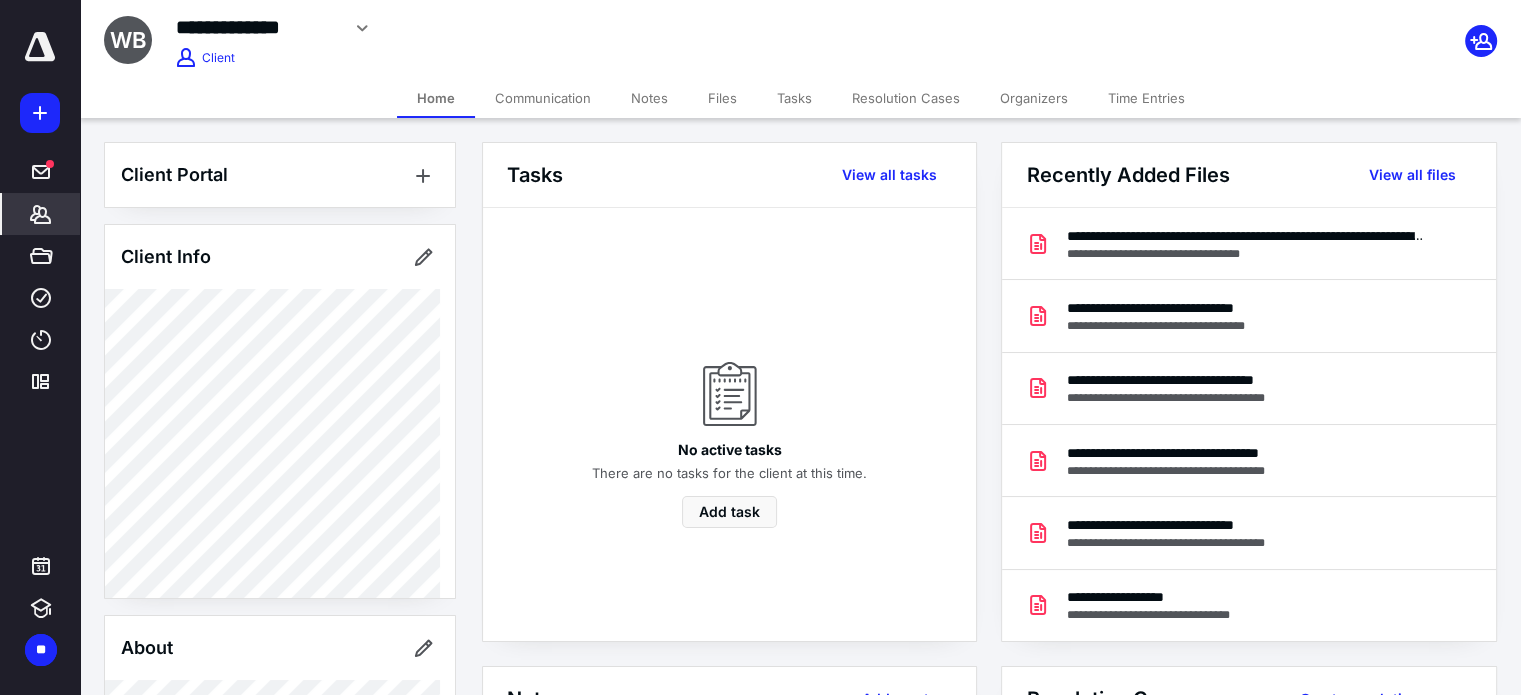 click on "Files" at bounding box center (722, 98) 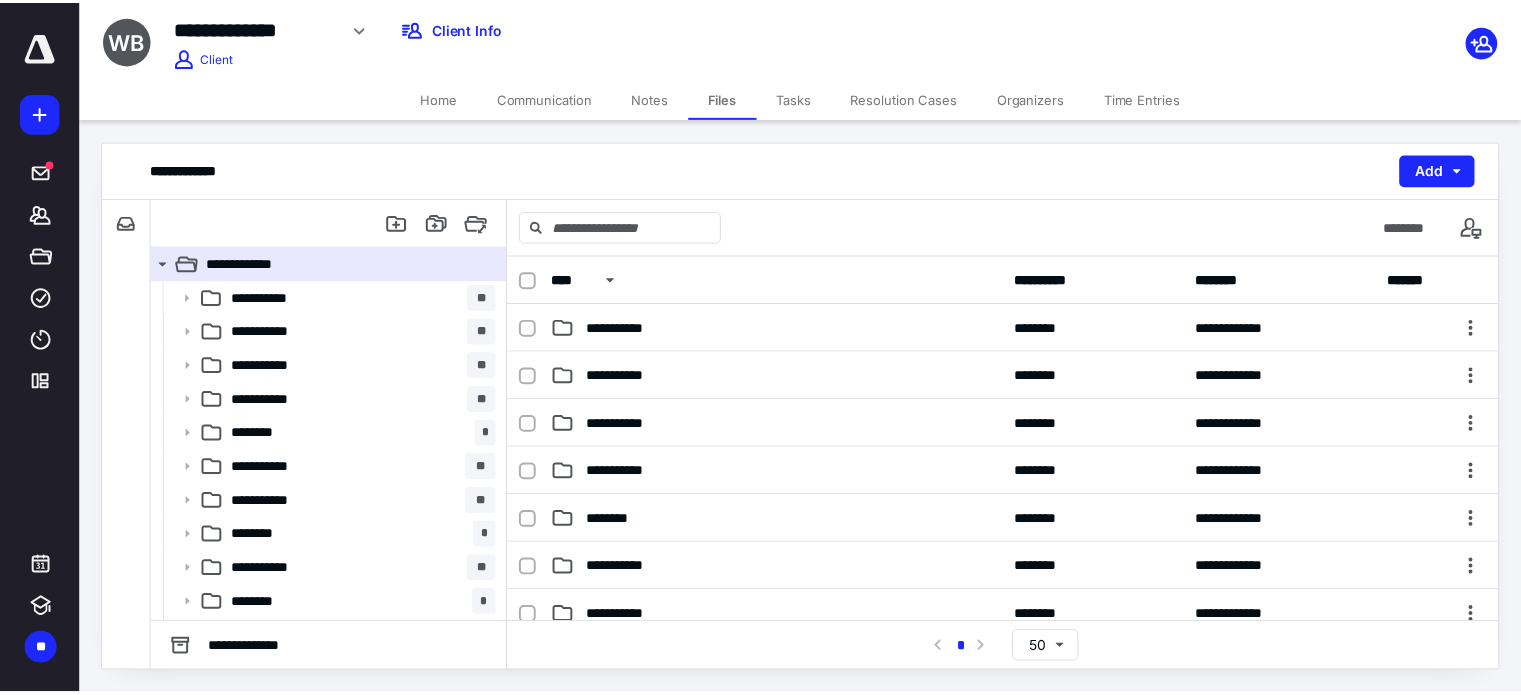 scroll, scrollTop: 472, scrollLeft: 0, axis: vertical 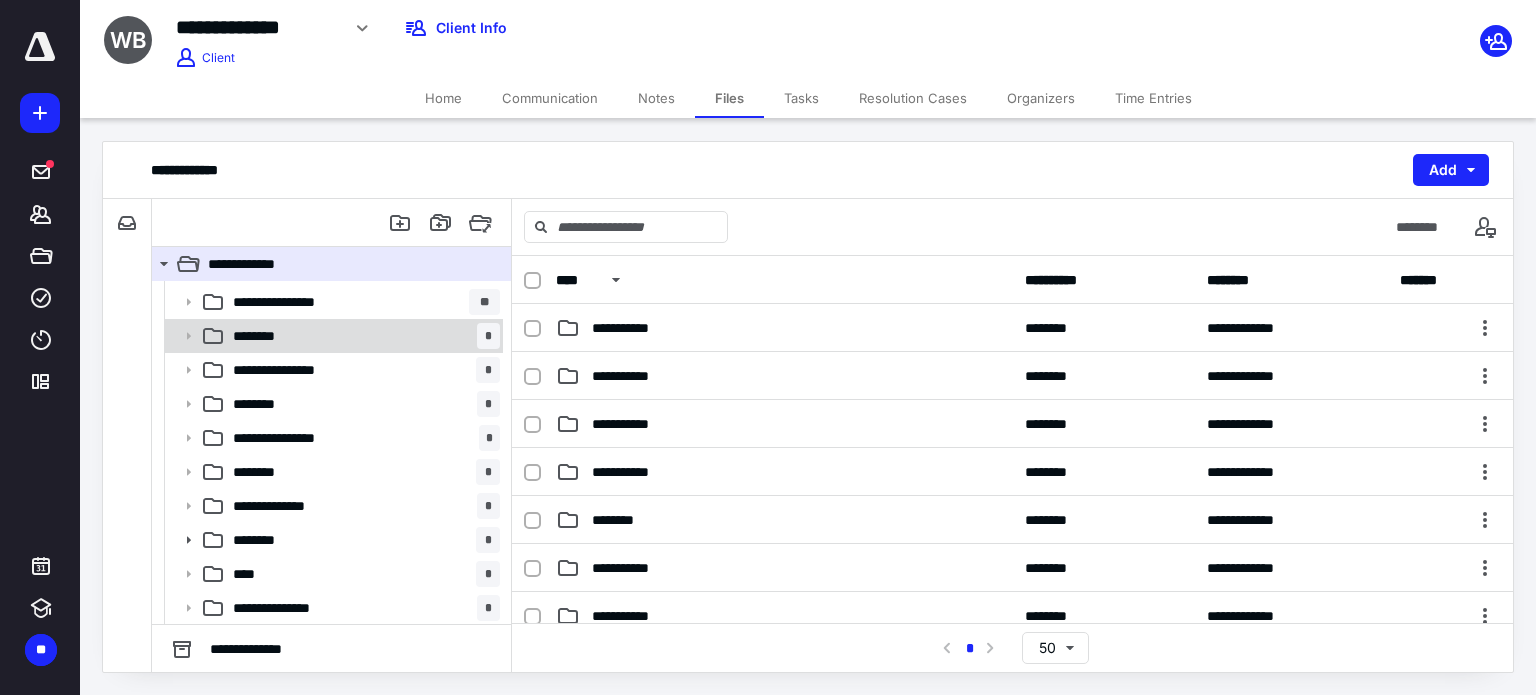 click on "******** *" at bounding box center [332, 336] 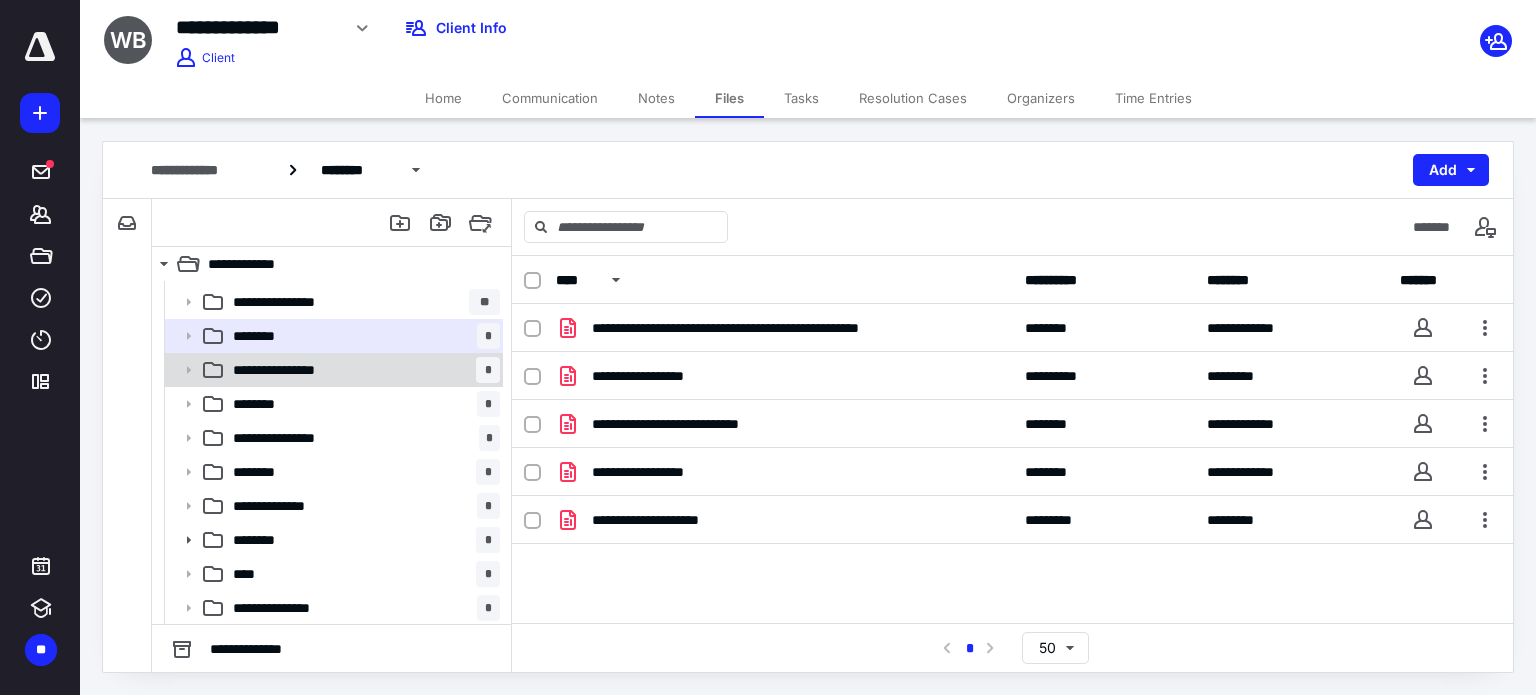click on "**********" at bounding box center (300, 370) 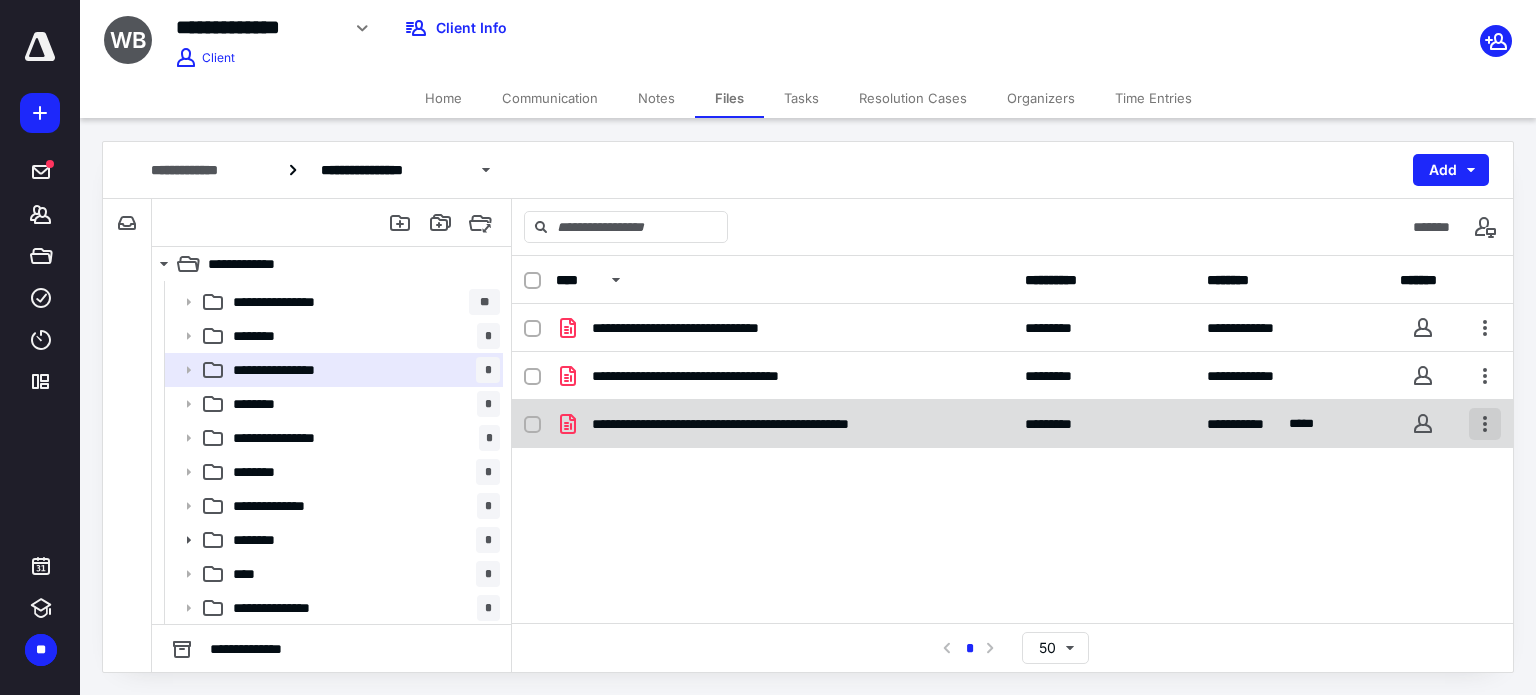 click at bounding box center (1485, 424) 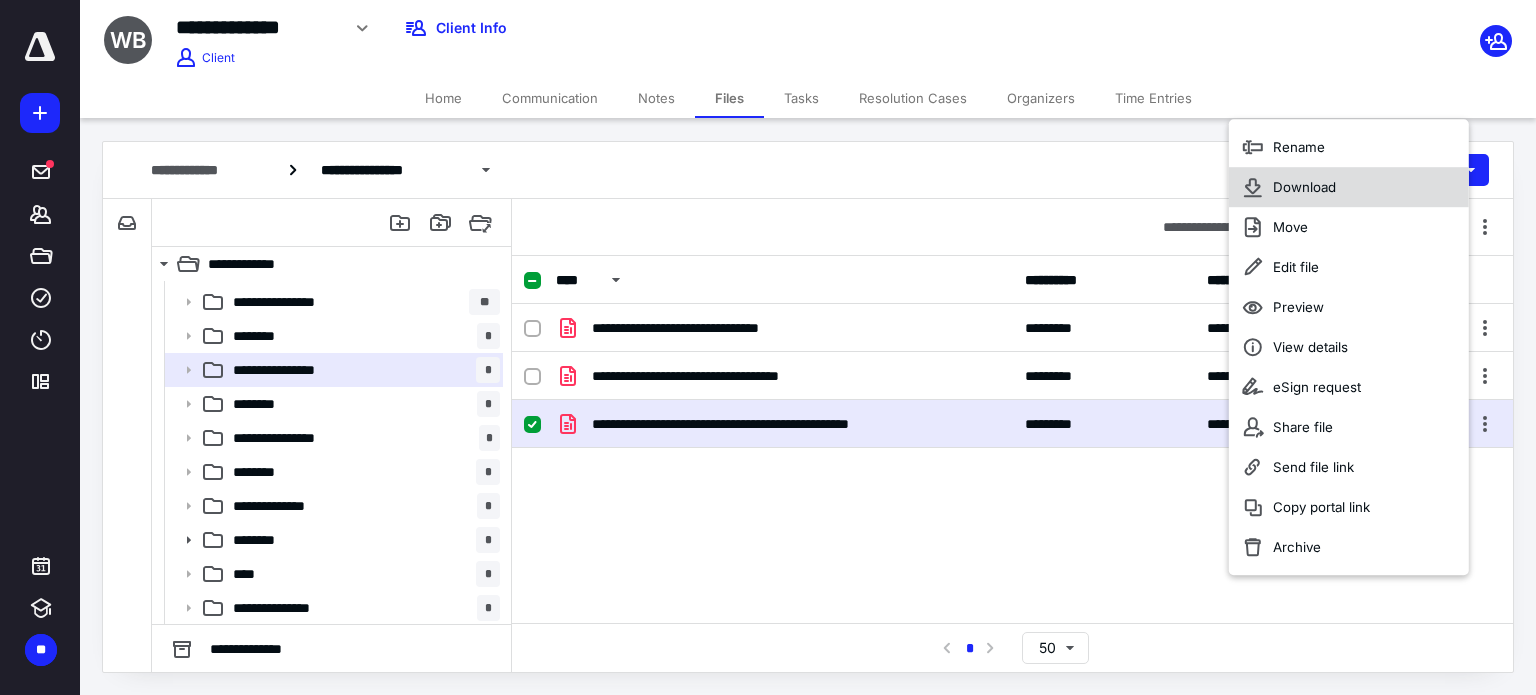 click on "Download" at bounding box center [1349, 187] 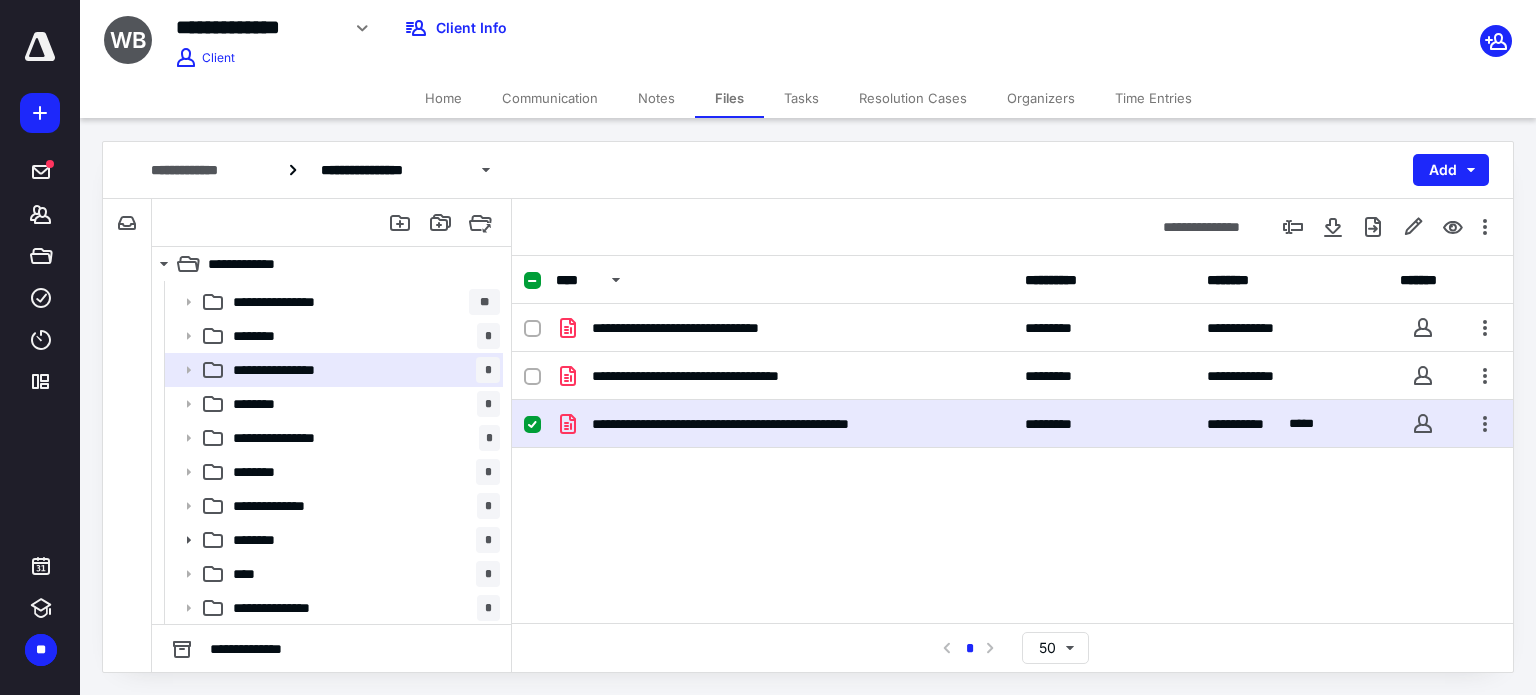 click on "**********" at bounding box center [1012, 454] 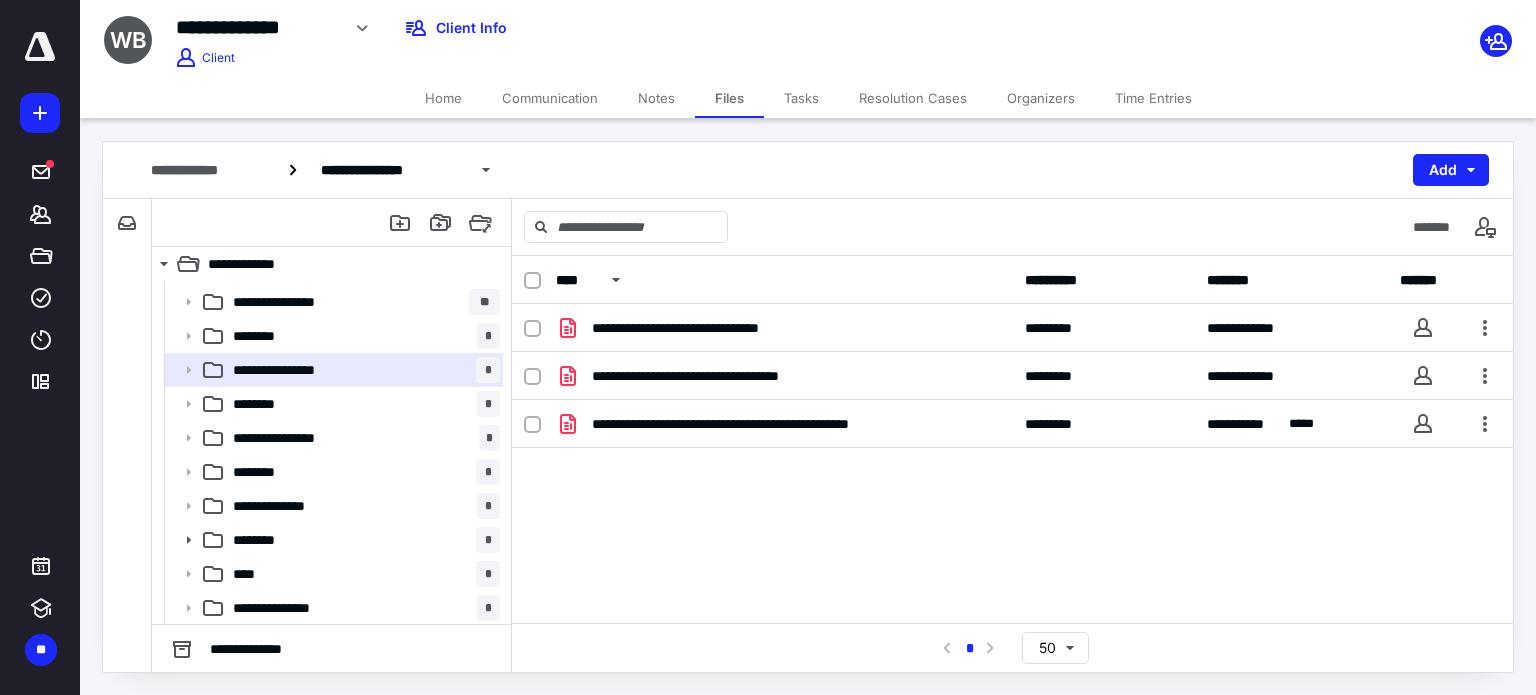 click on "**********" at bounding box center (1012, 454) 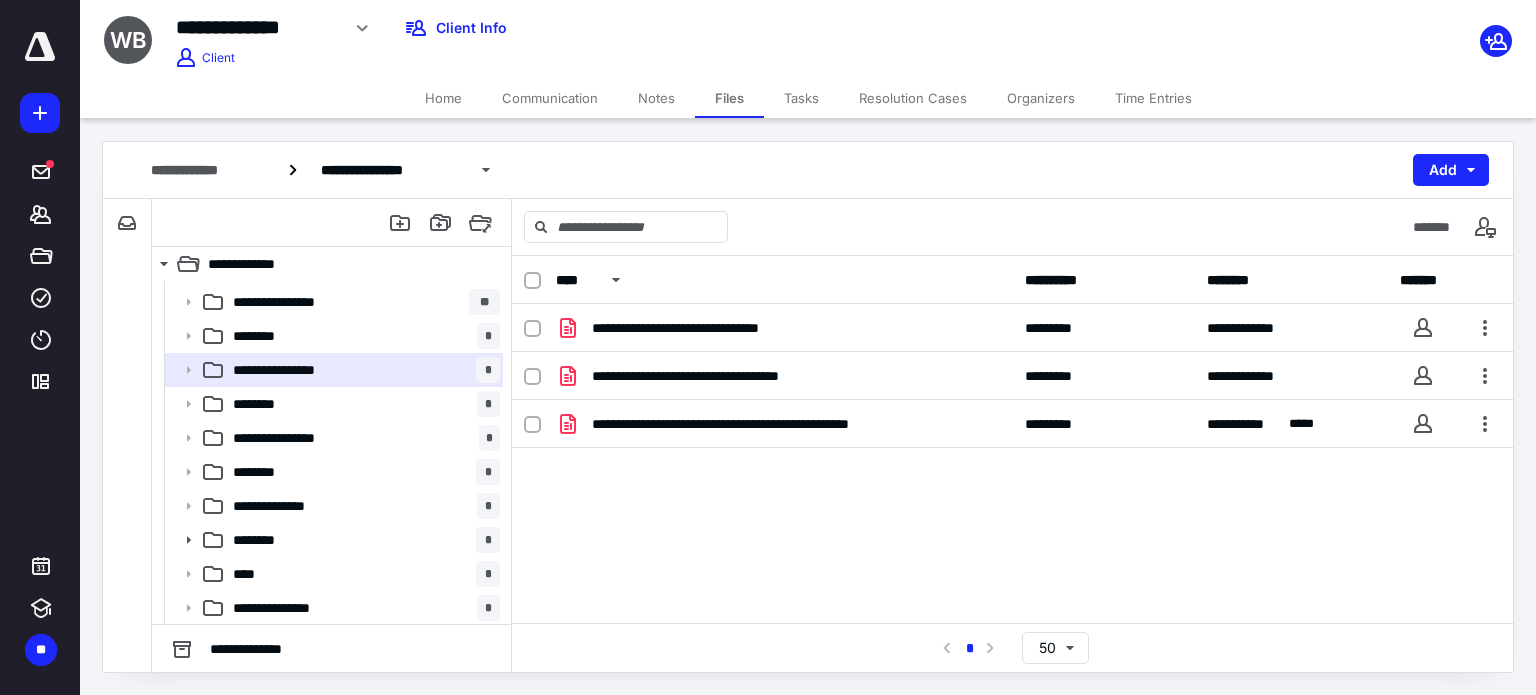 click on "***** ******* ***** **** **** *********" at bounding box center (40, 217) 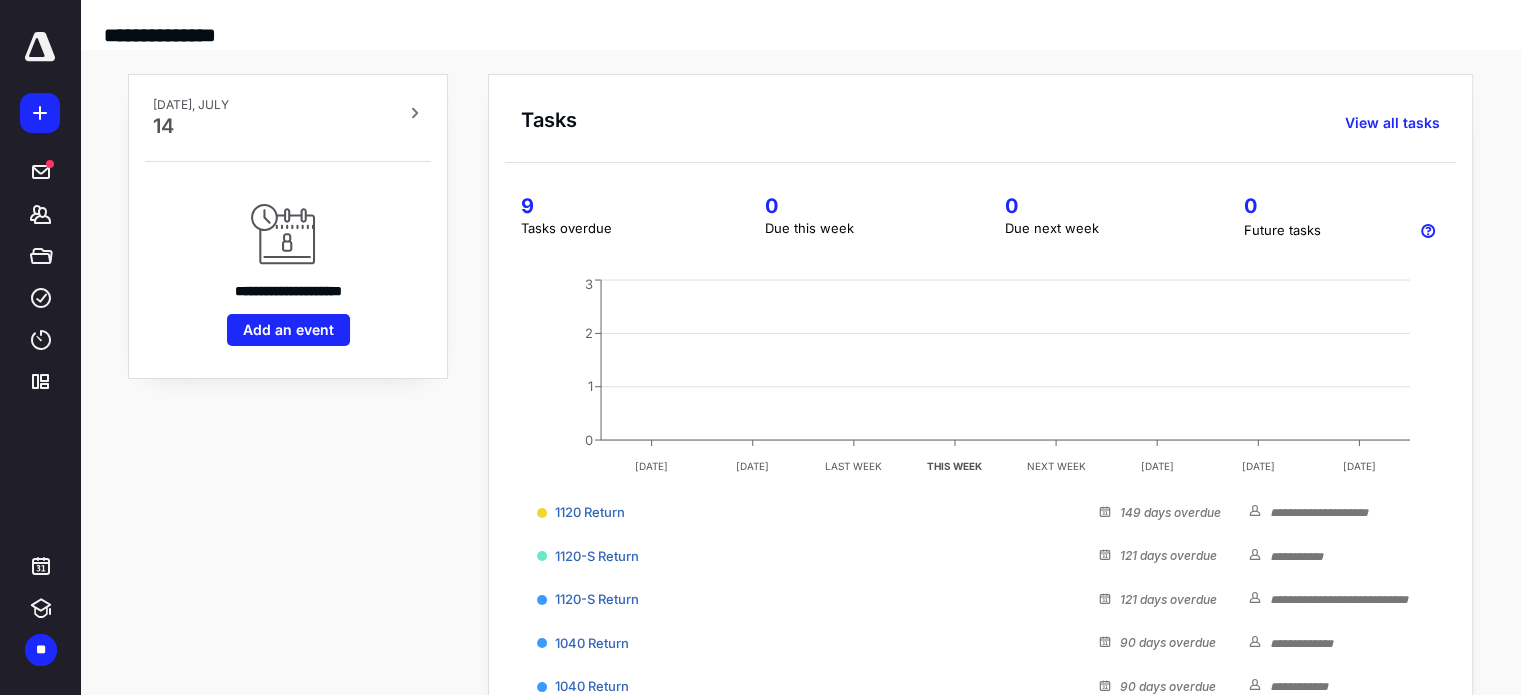 click on "**********" at bounding box center (288, 520) 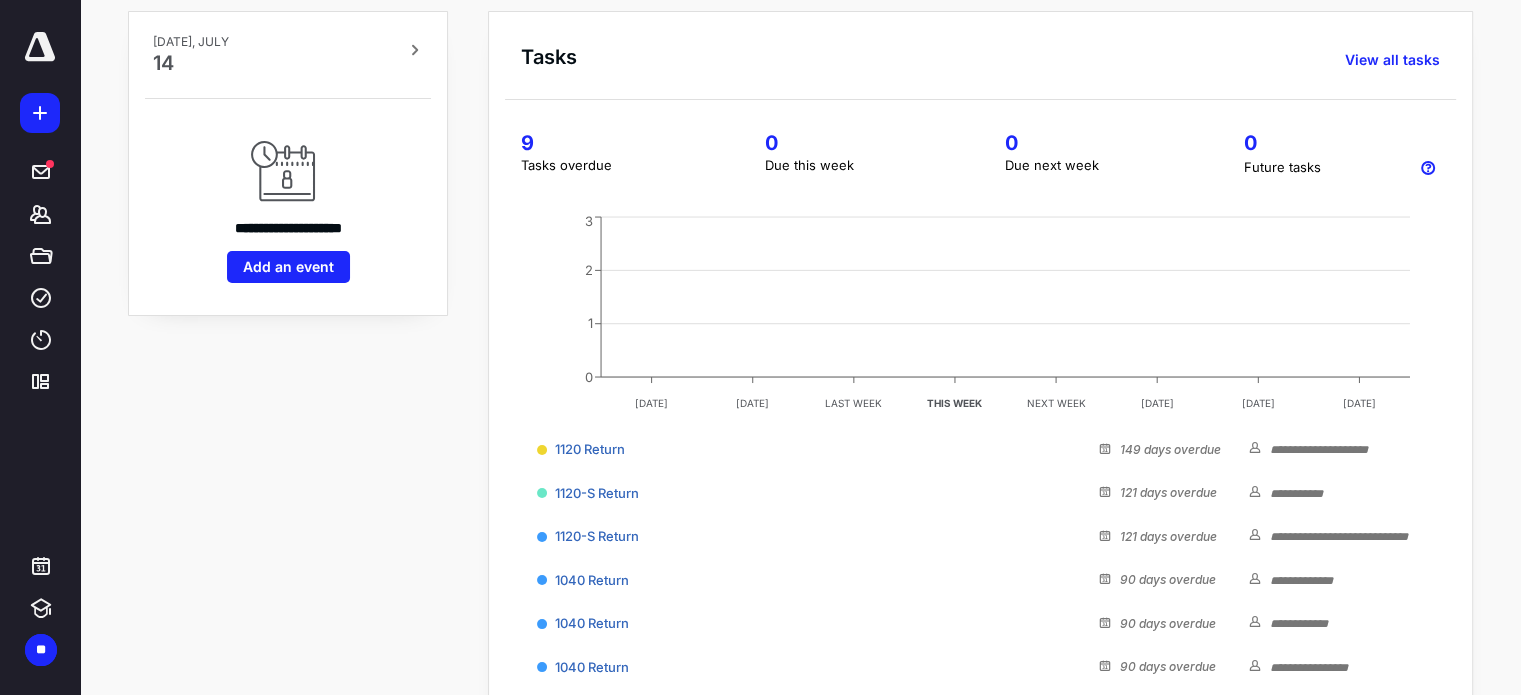 scroll, scrollTop: 0, scrollLeft: 0, axis: both 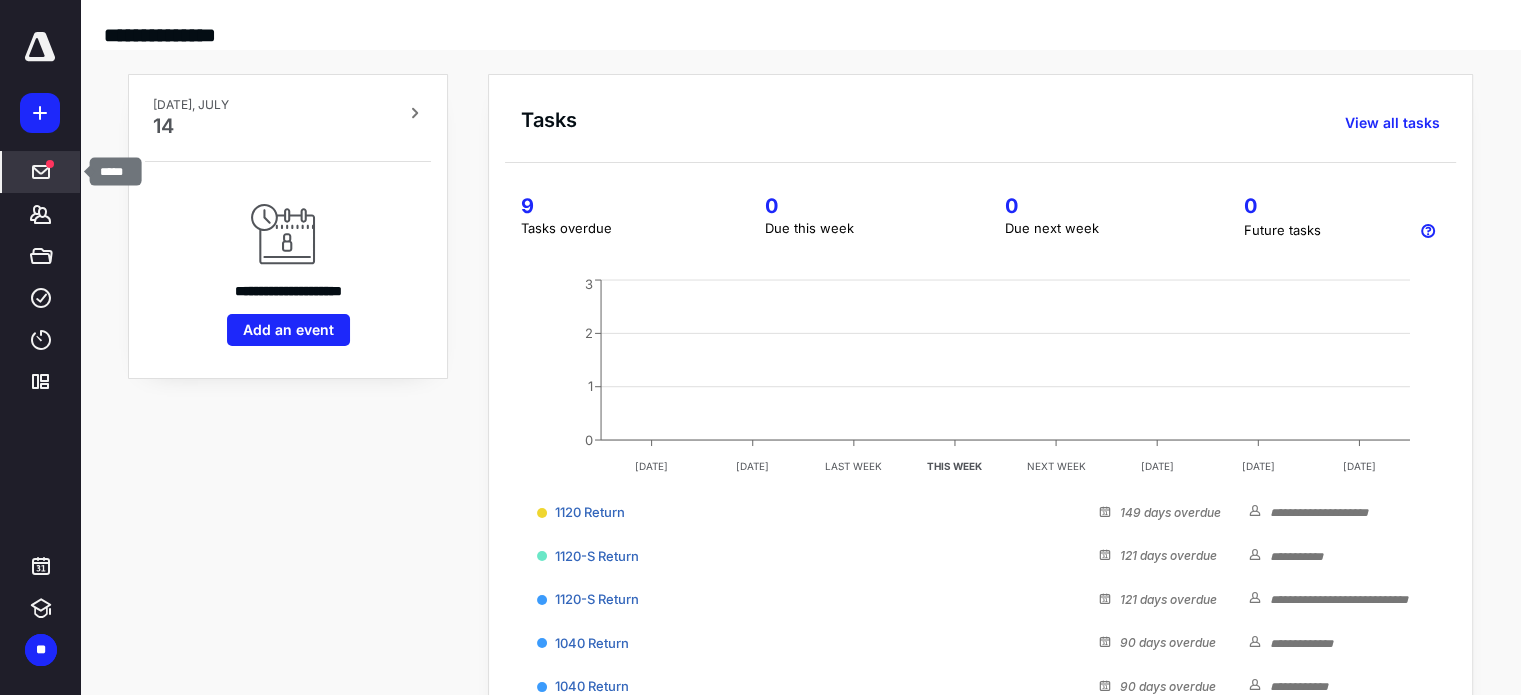 click on "*****" at bounding box center (41, 172) 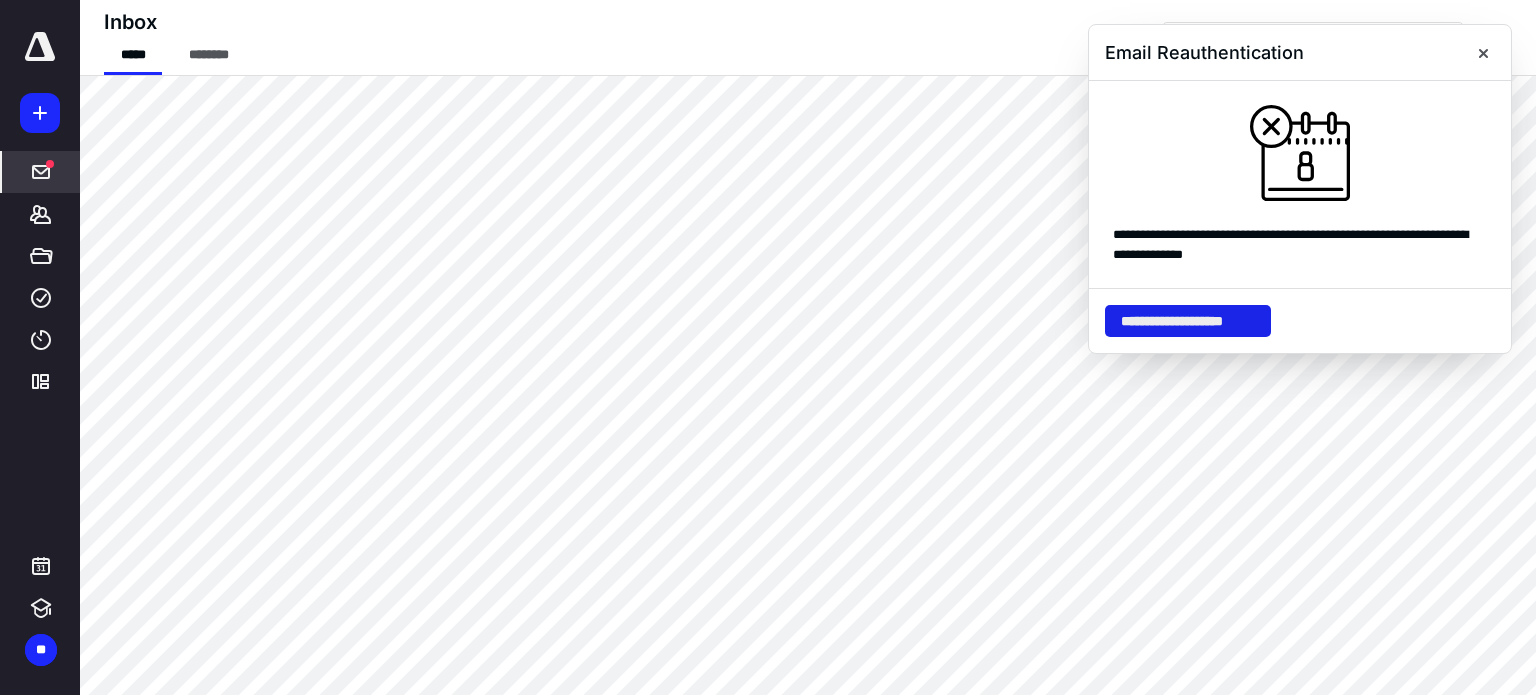 click on "**********" at bounding box center (1188, 321) 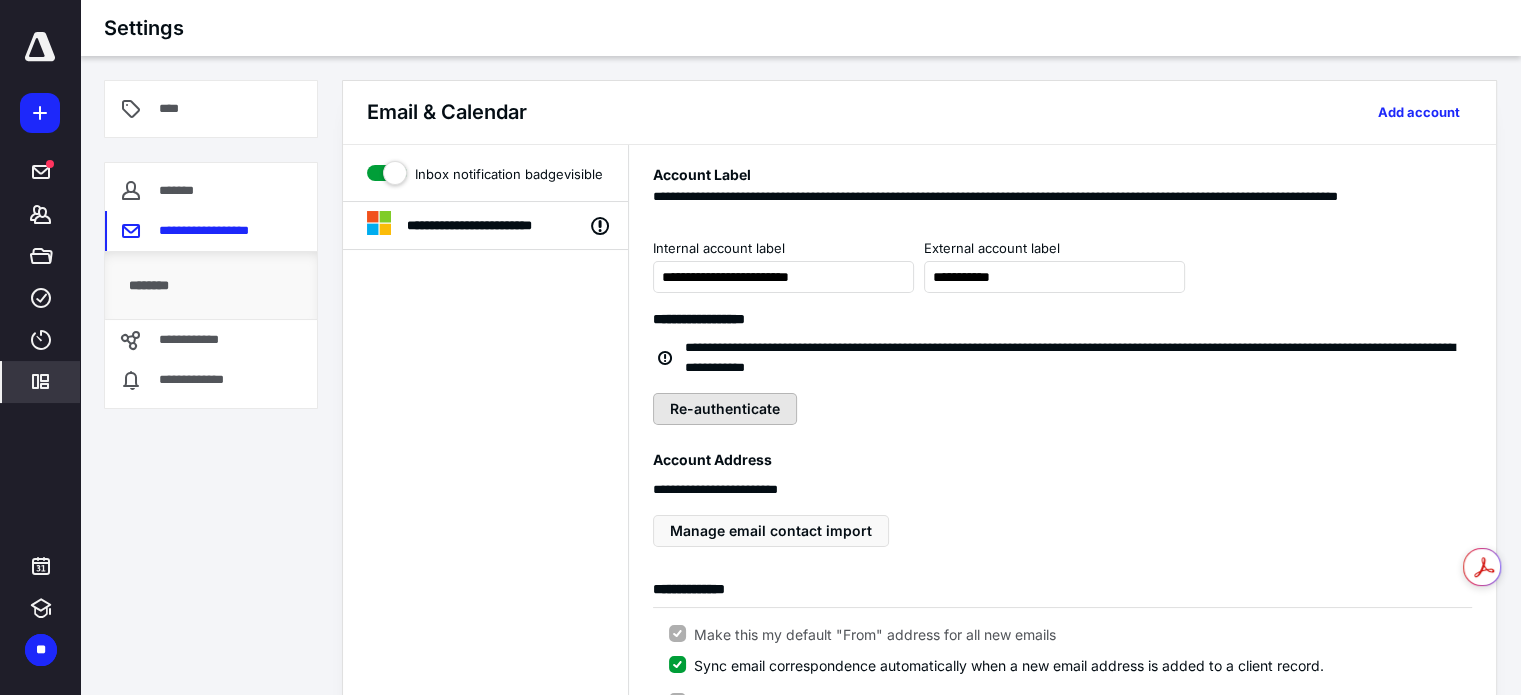 click on "Re-authenticate" at bounding box center (725, 409) 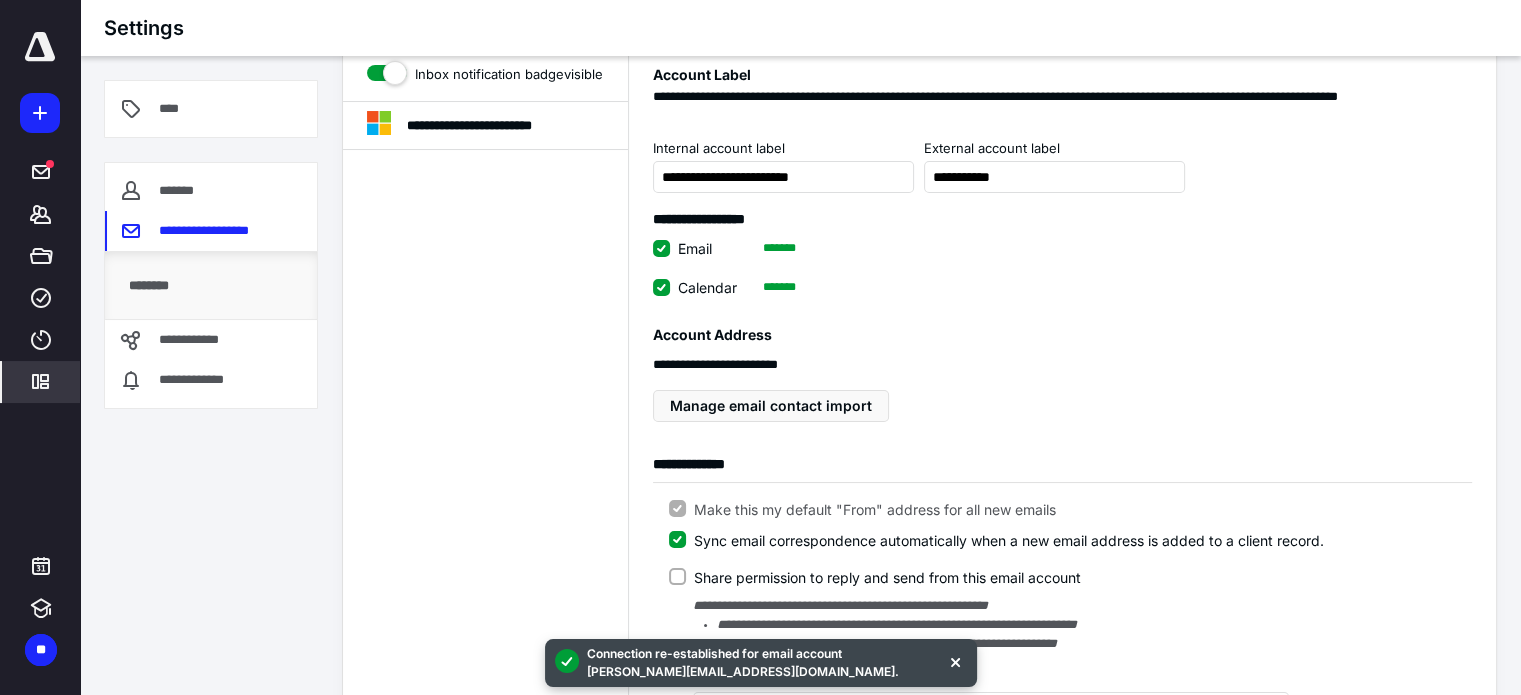 scroll, scrollTop: 0, scrollLeft: 0, axis: both 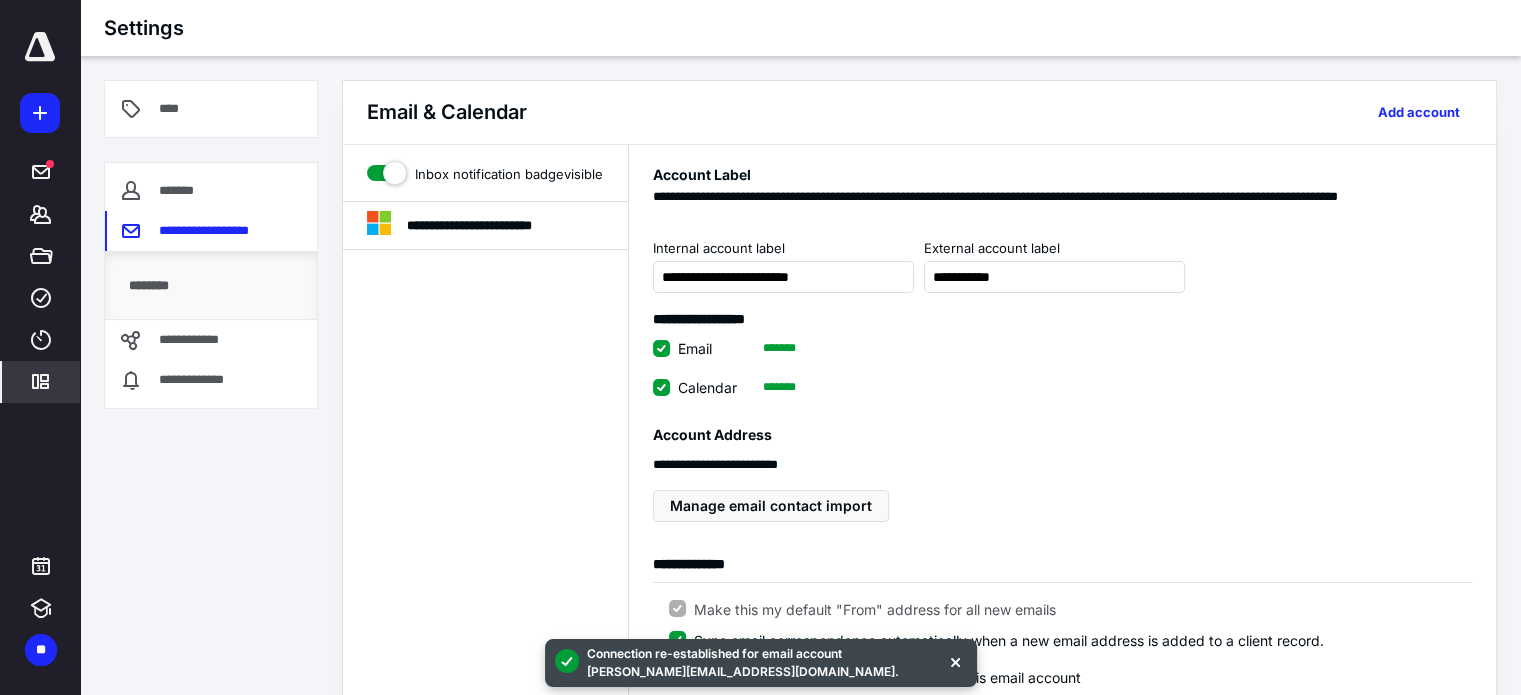 click at bounding box center [40, 47] 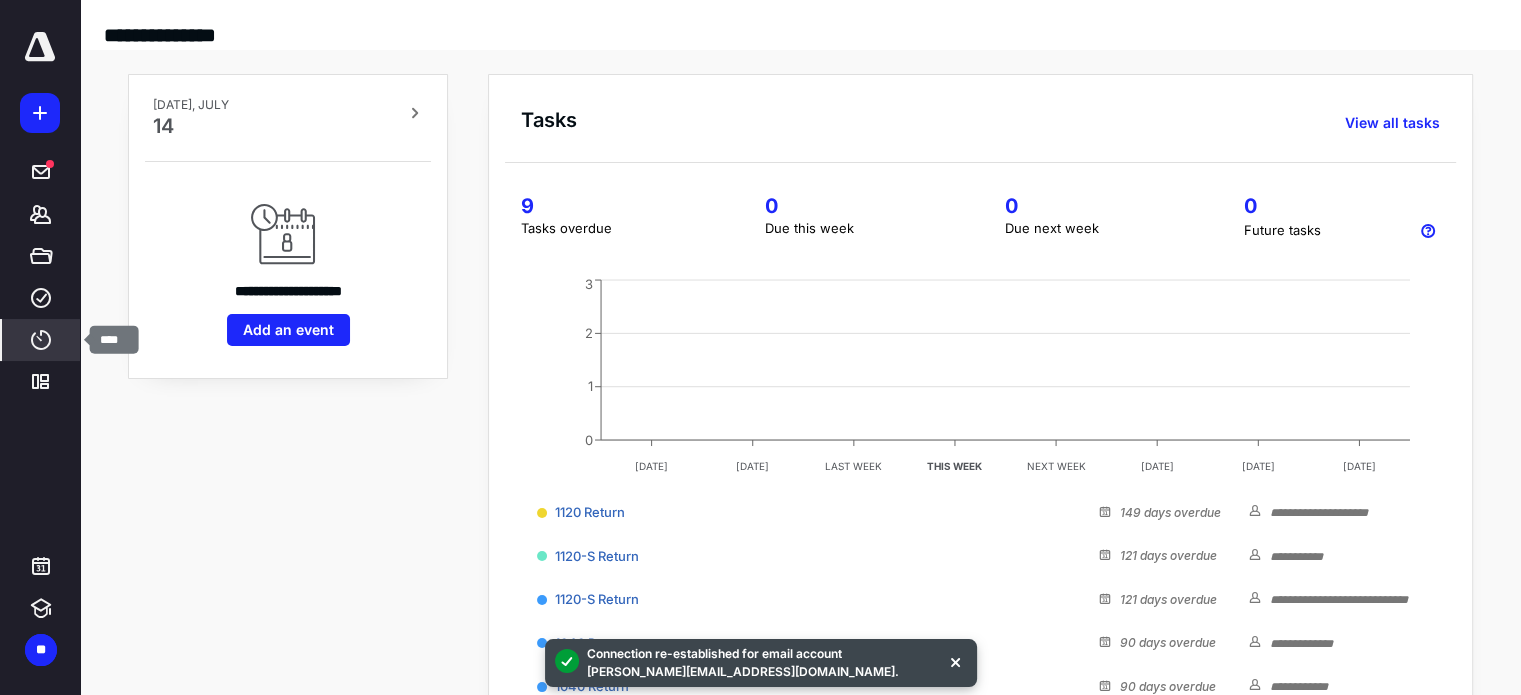 click 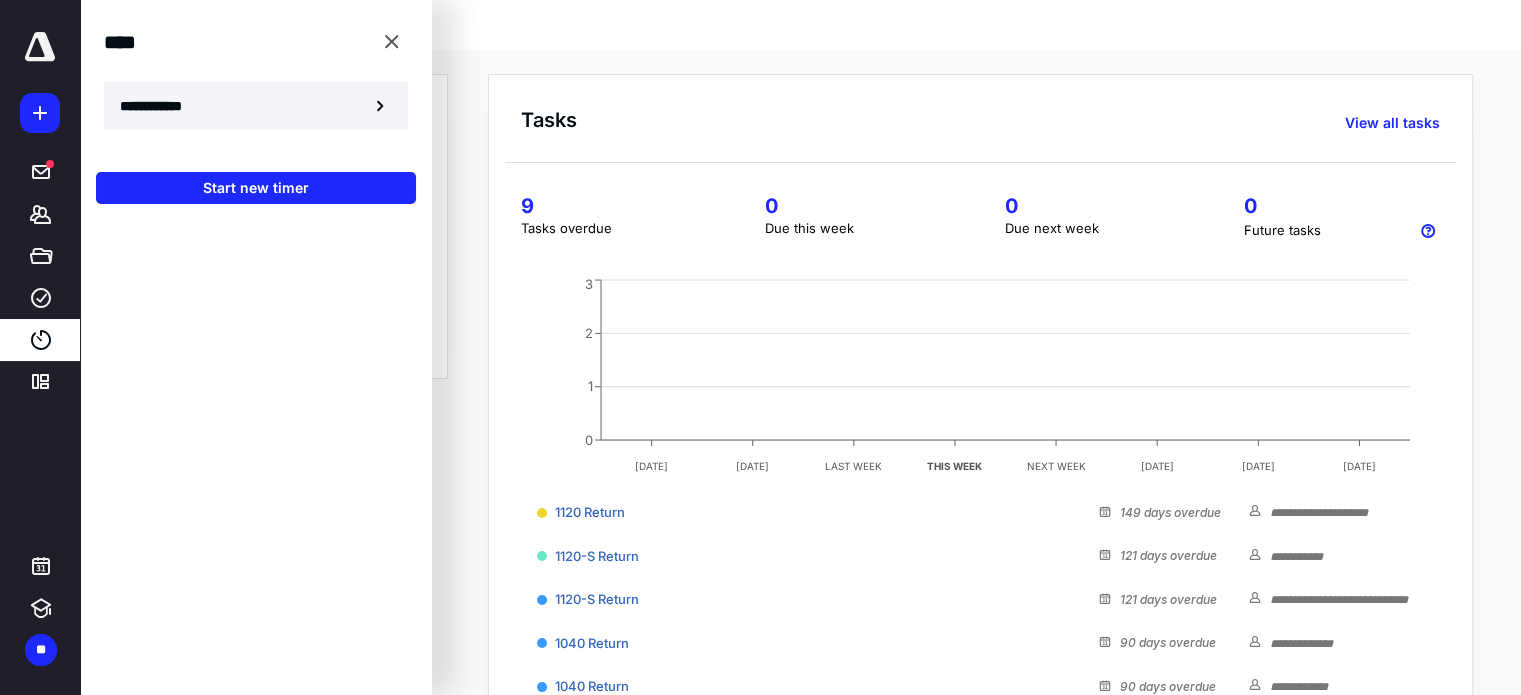 click on "**********" at bounding box center [256, 106] 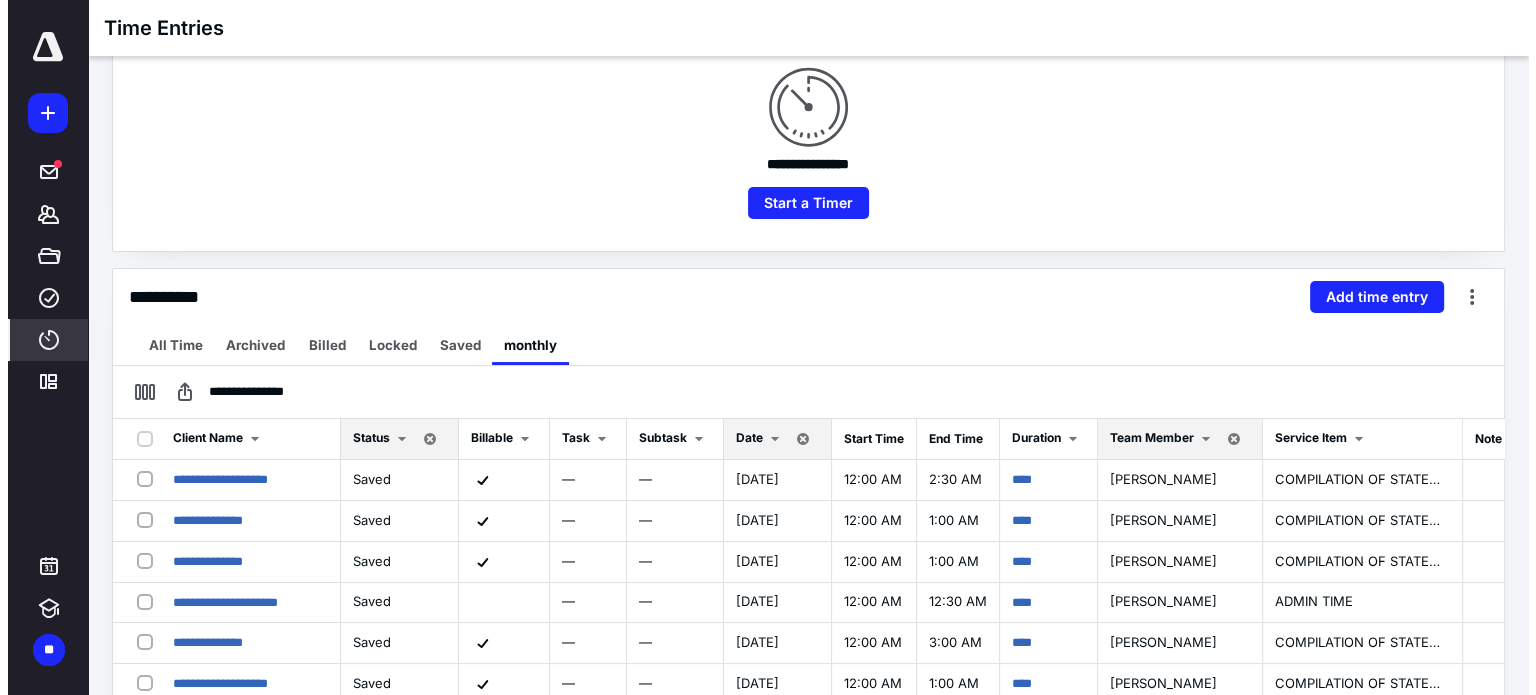 scroll, scrollTop: 200, scrollLeft: 0, axis: vertical 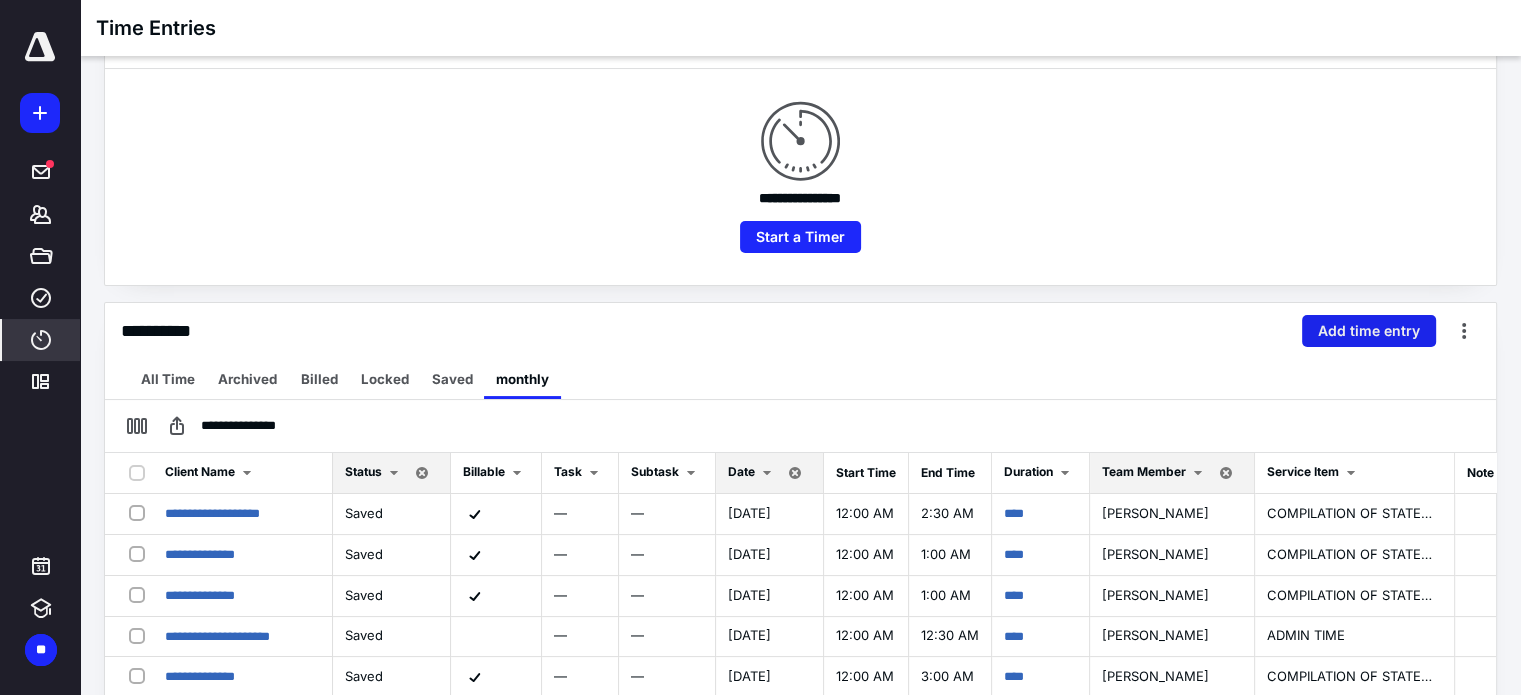 click on "Add time entry" at bounding box center [1369, 331] 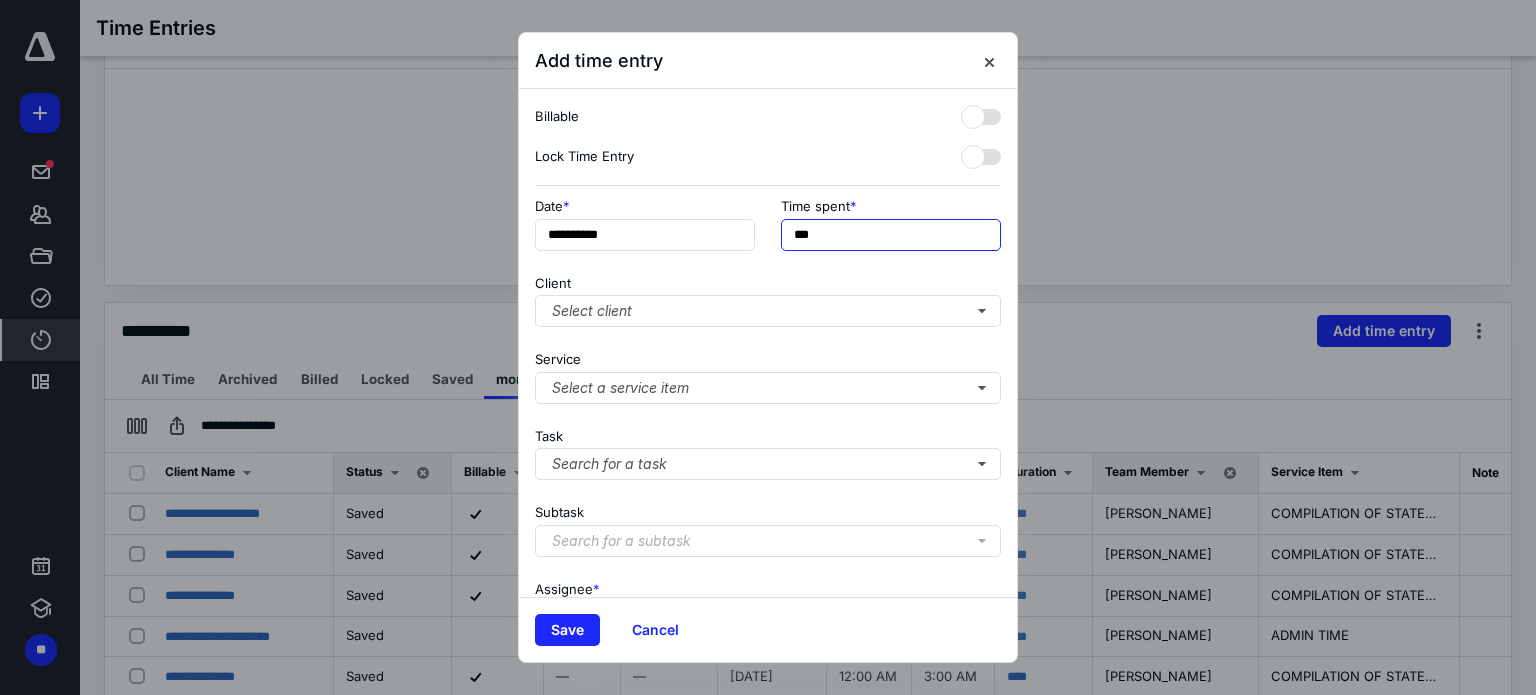 drag, startPoint x: 903, startPoint y: 237, endPoint x: 479, endPoint y: 147, distance: 433.44666 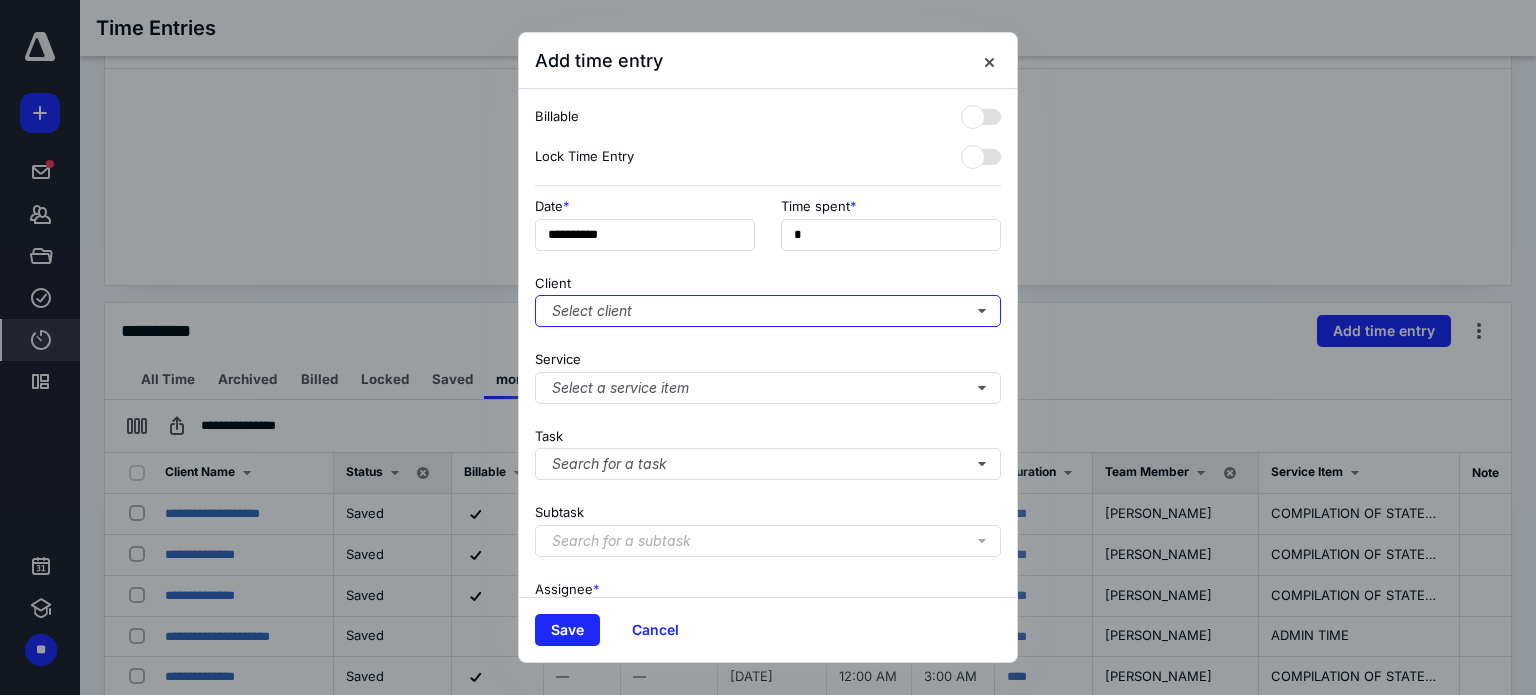 type on "**" 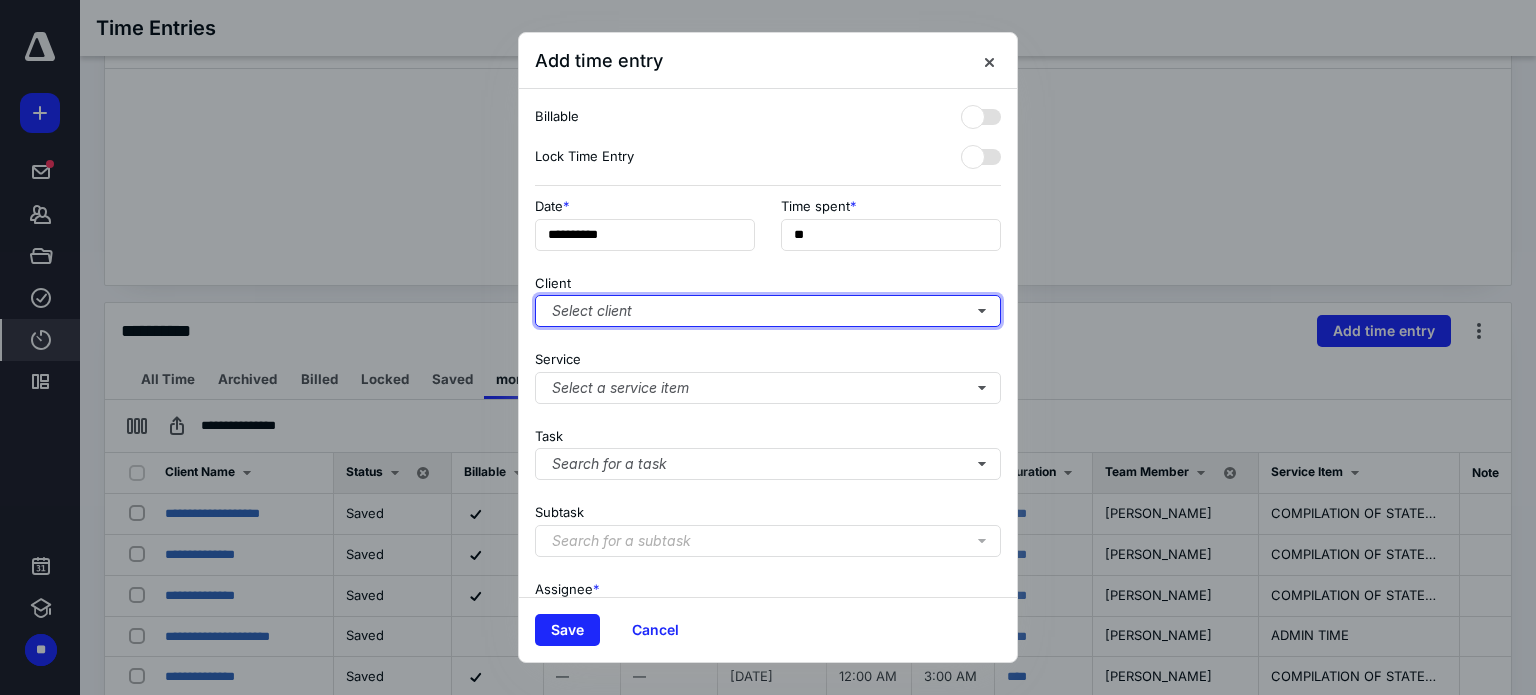 type 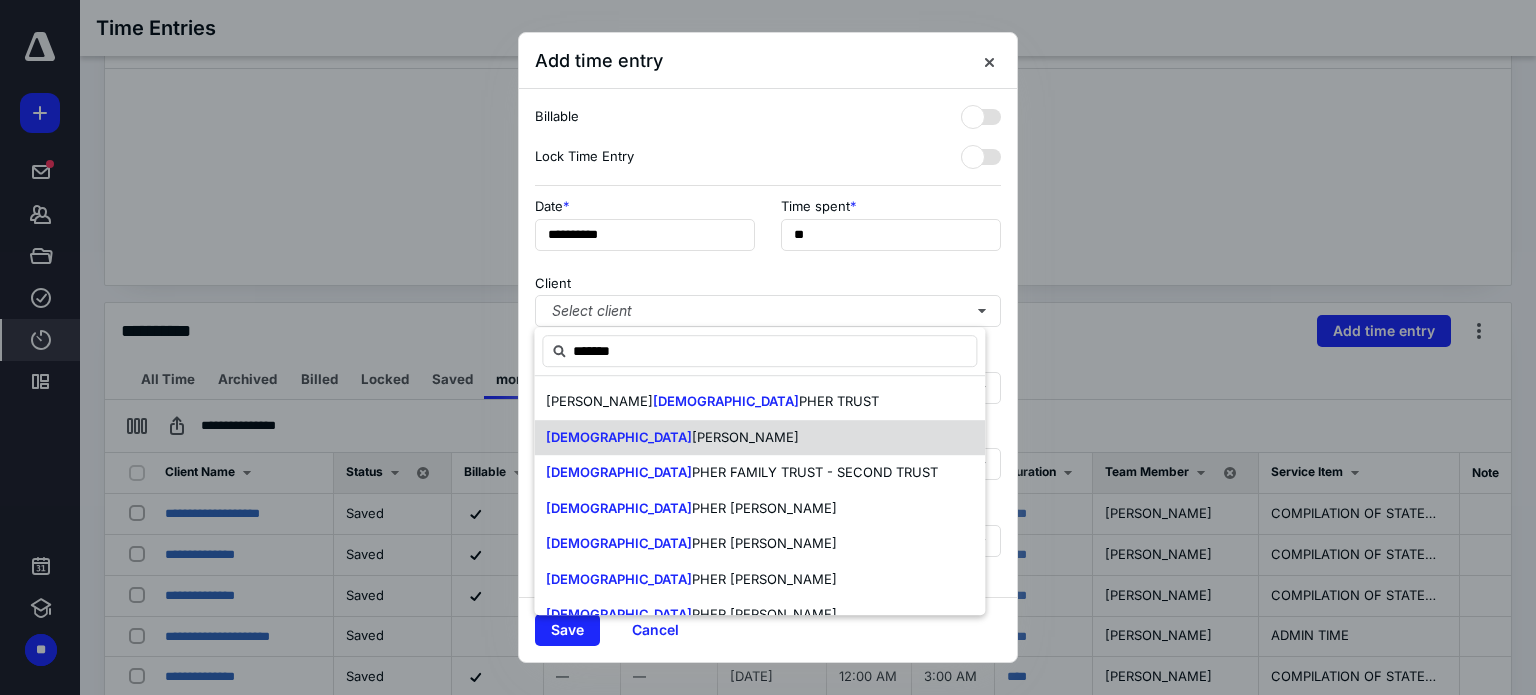 click on "[PERSON_NAME] PHER [PERSON_NAME]" at bounding box center [759, 438] 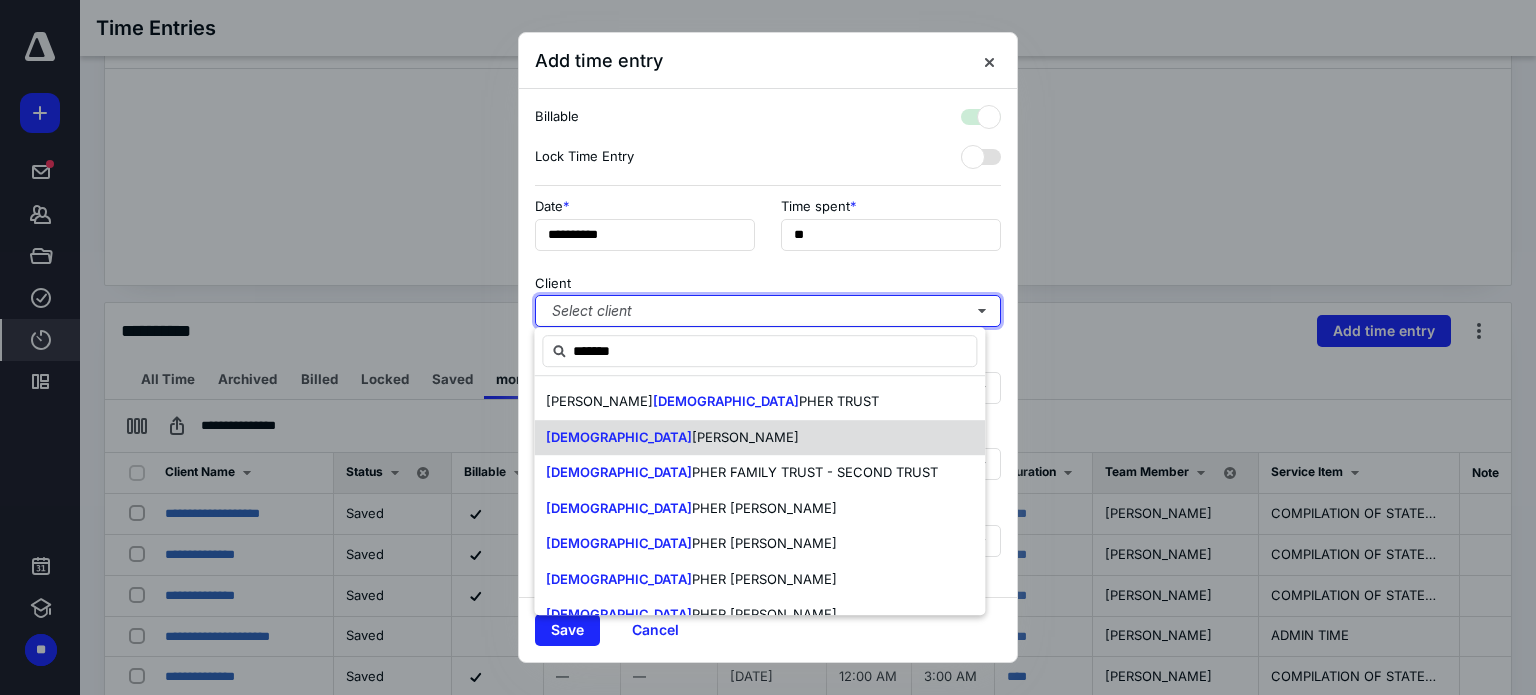 checkbox on "true" 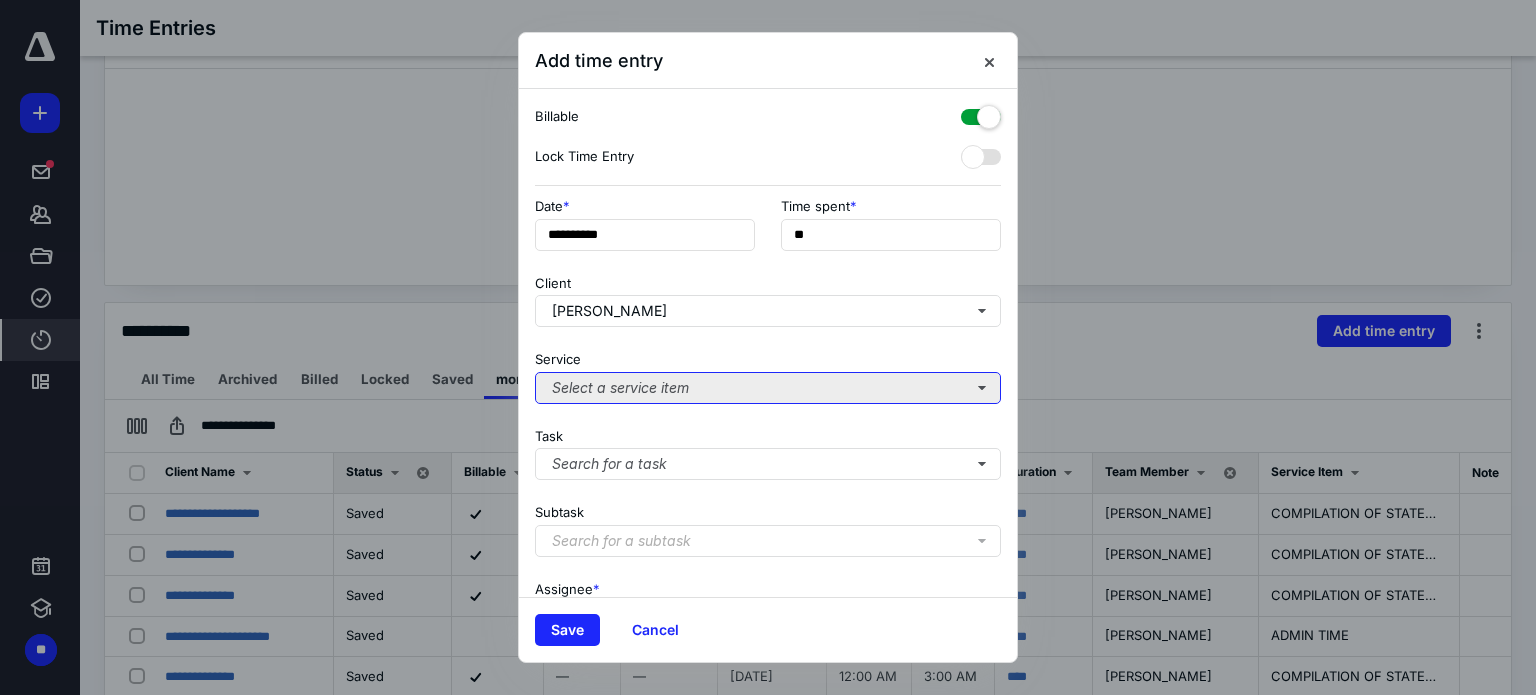click on "Select a service item" at bounding box center (768, 388) 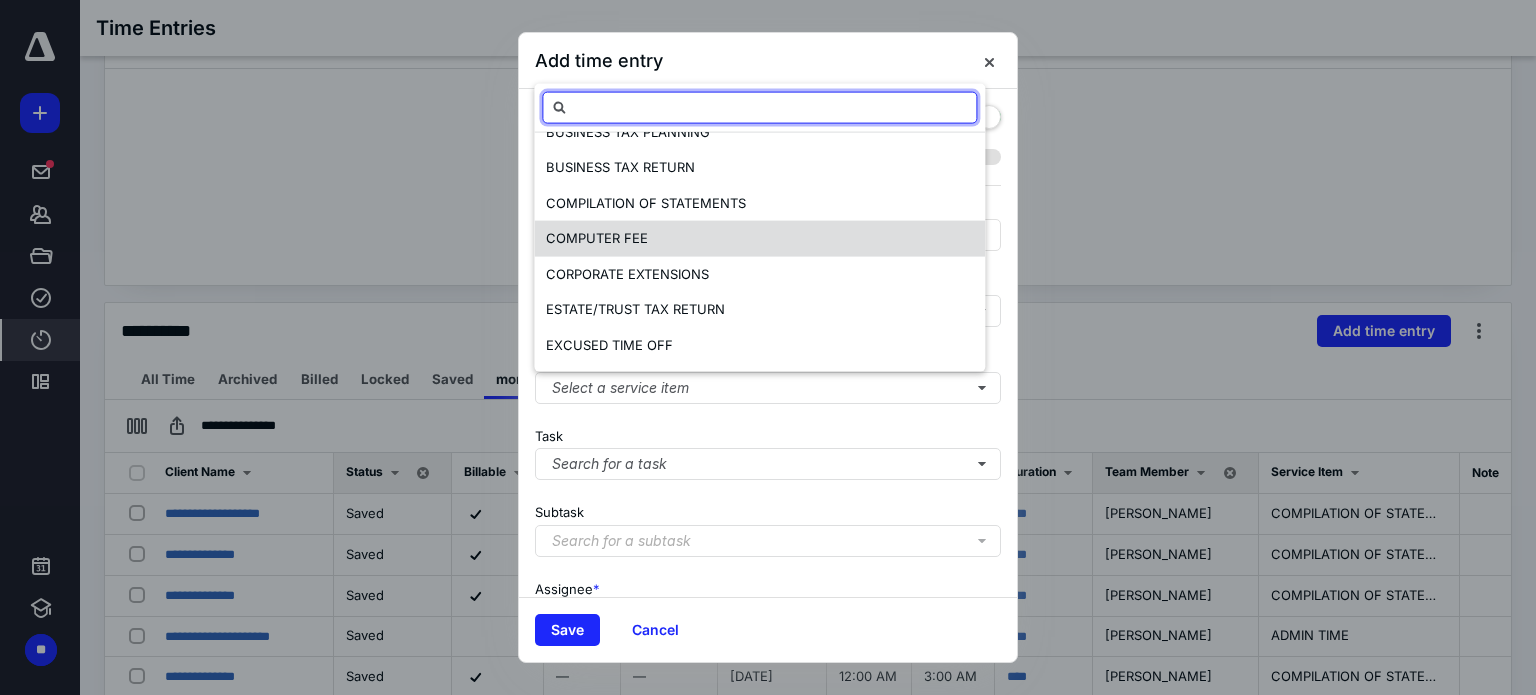 scroll, scrollTop: 200, scrollLeft: 0, axis: vertical 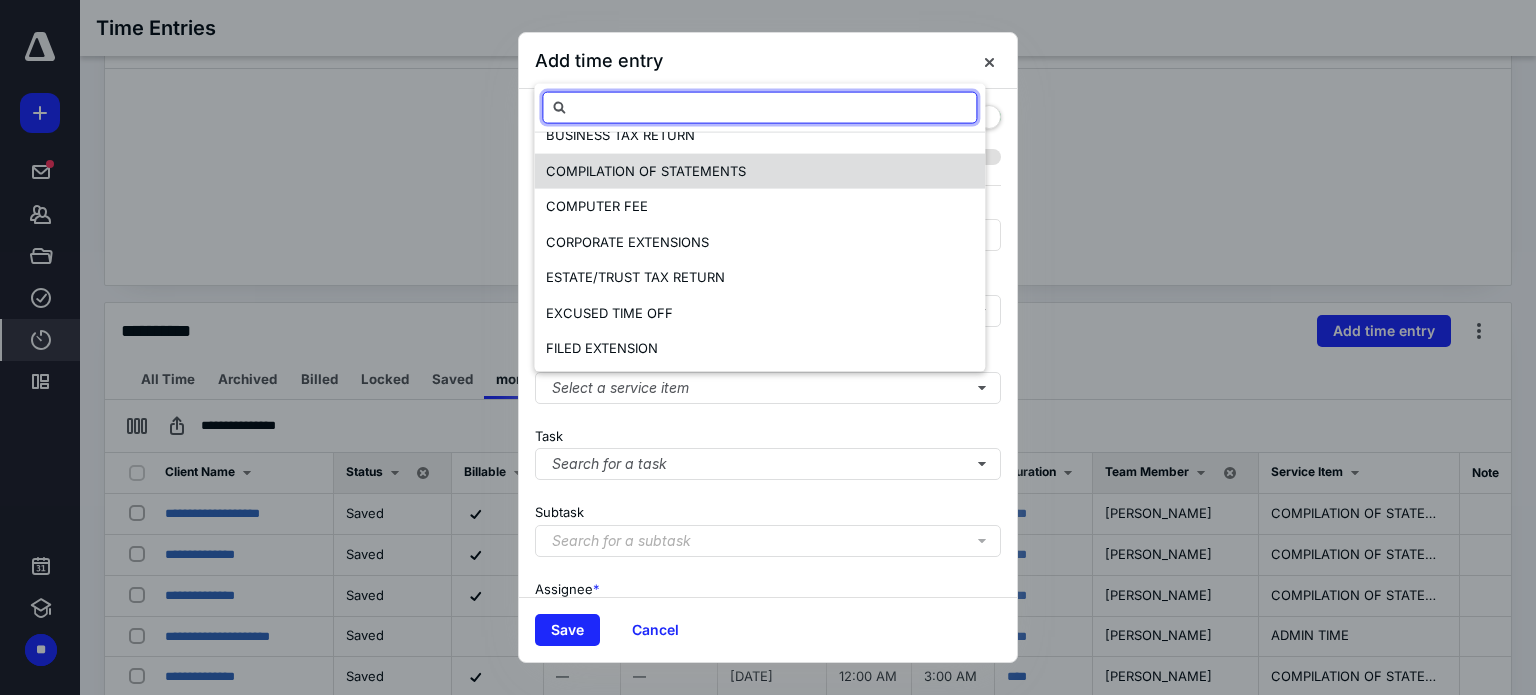 click on "COMPILATION OF STATEMENTS" at bounding box center [759, 171] 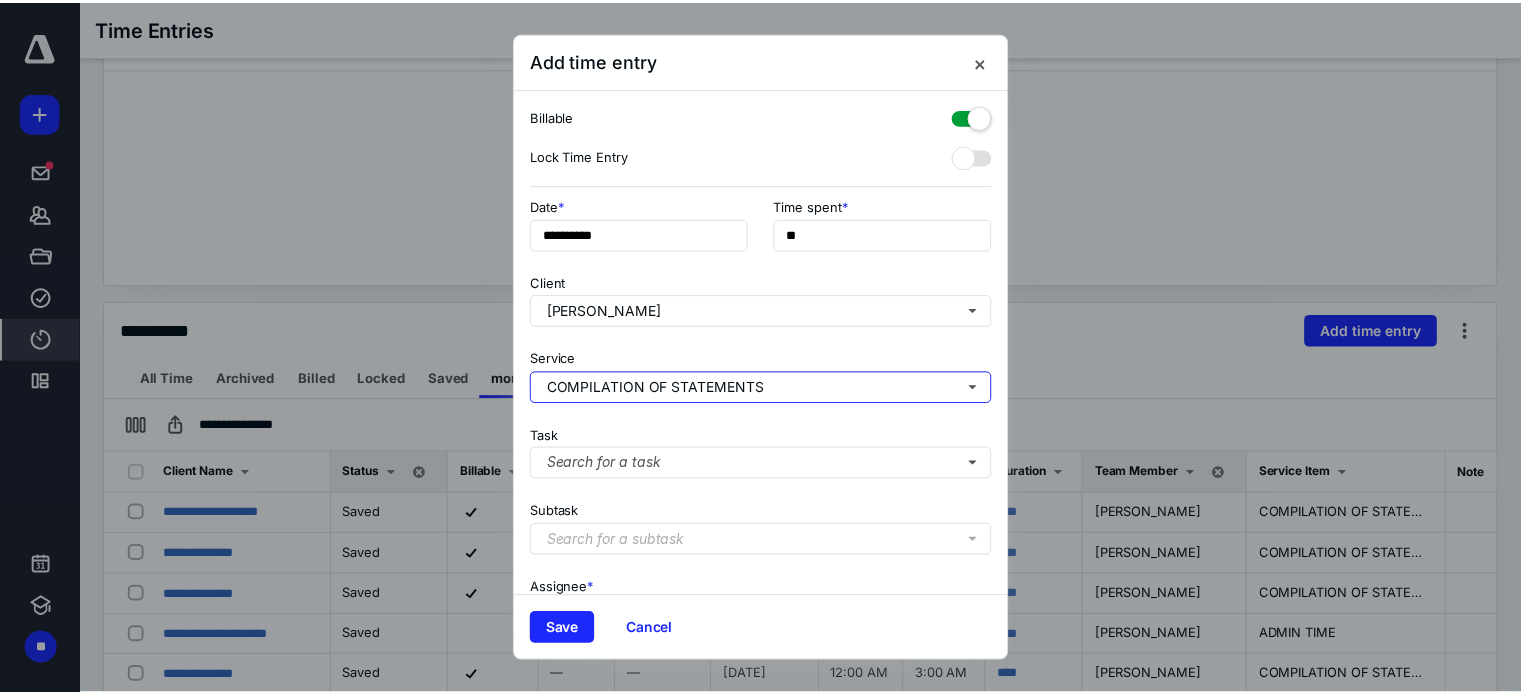 scroll, scrollTop: 0, scrollLeft: 0, axis: both 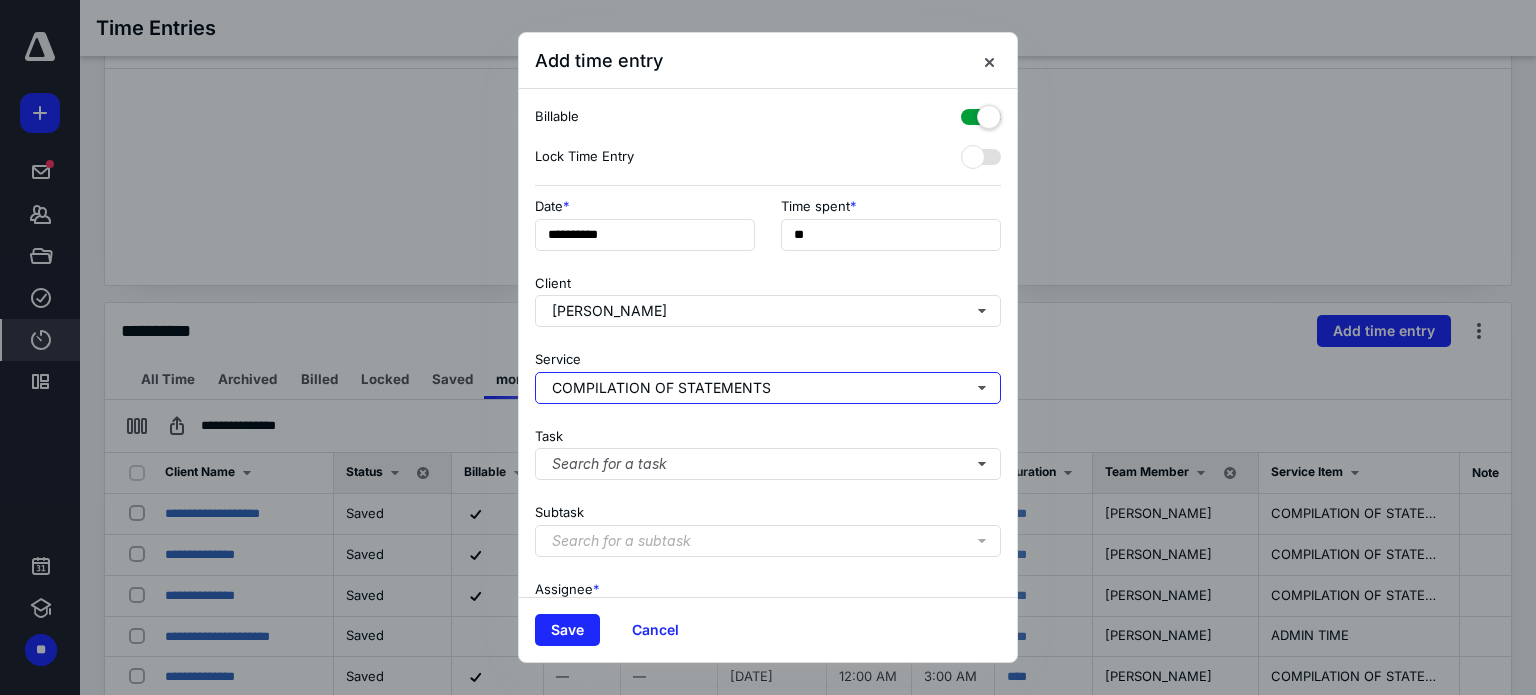type 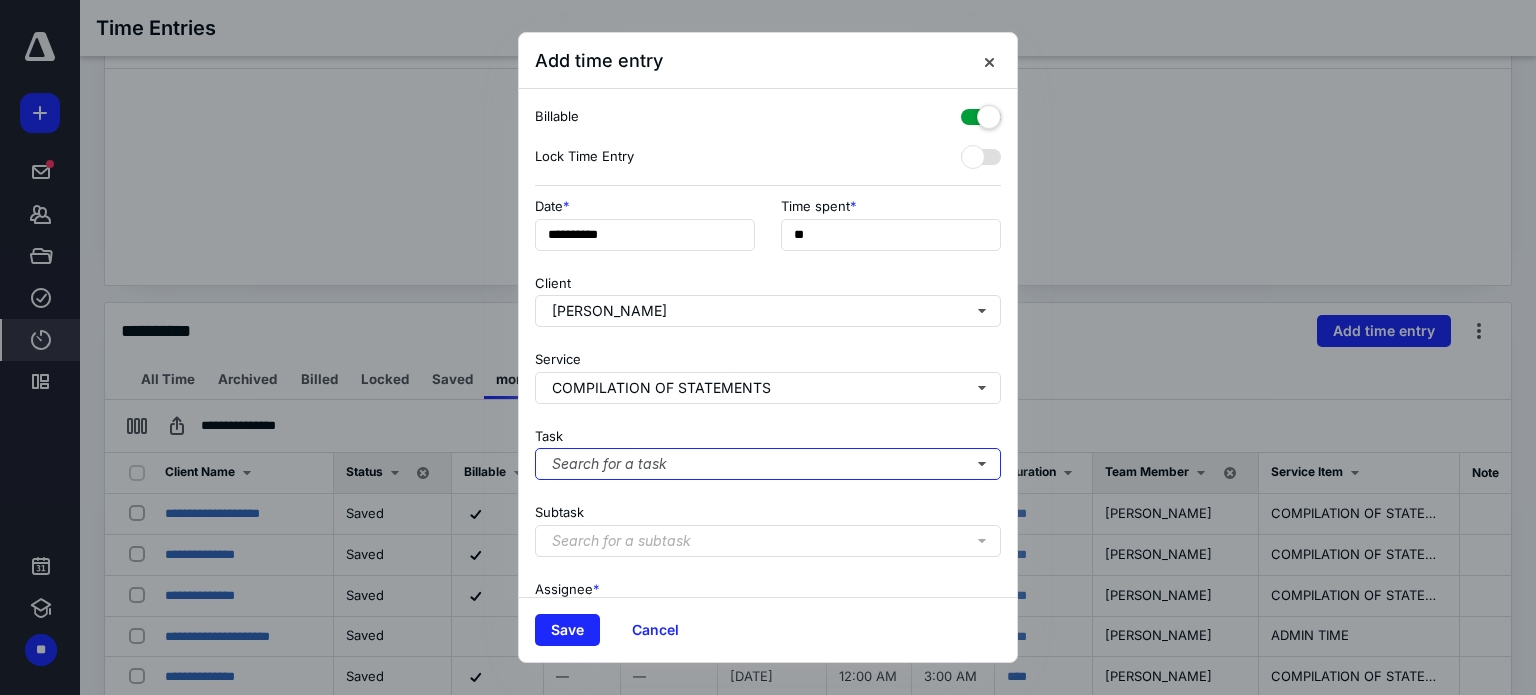 type 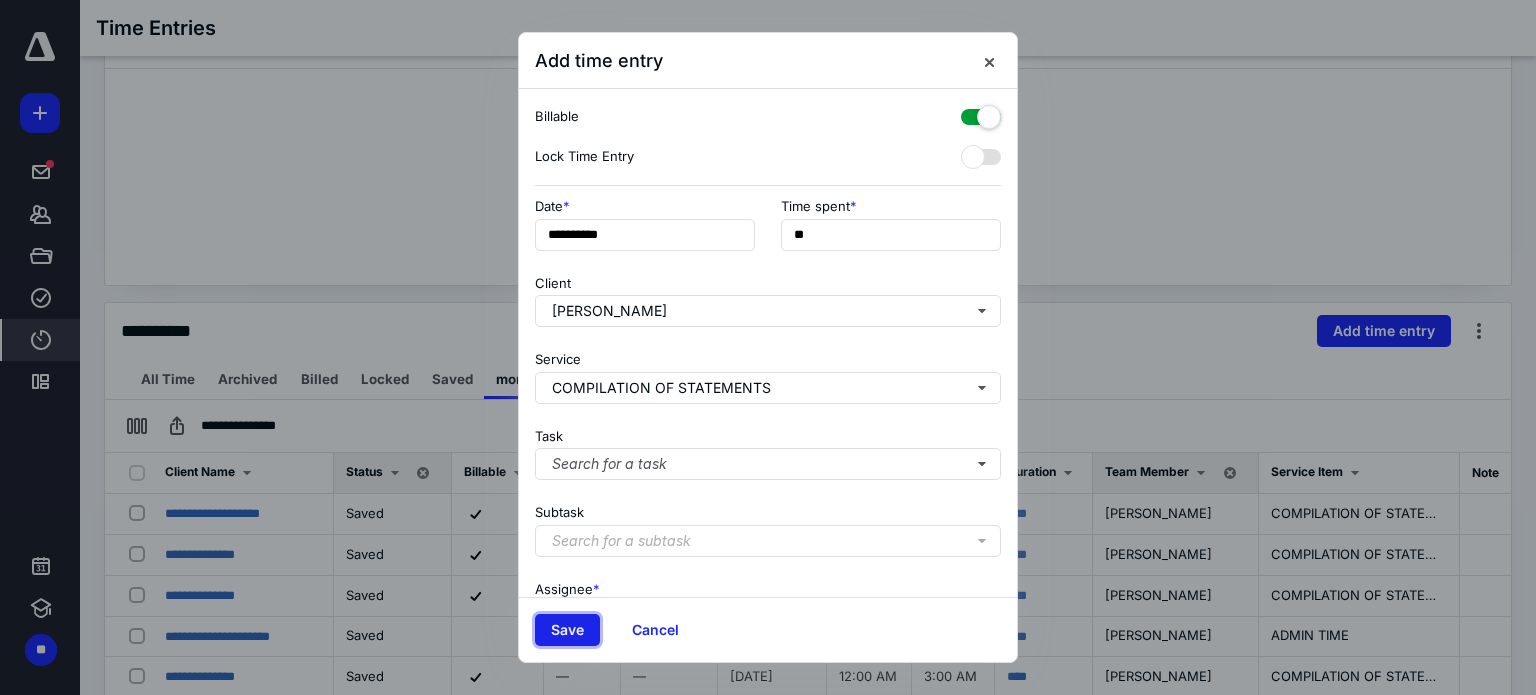 click on "Save" at bounding box center (567, 630) 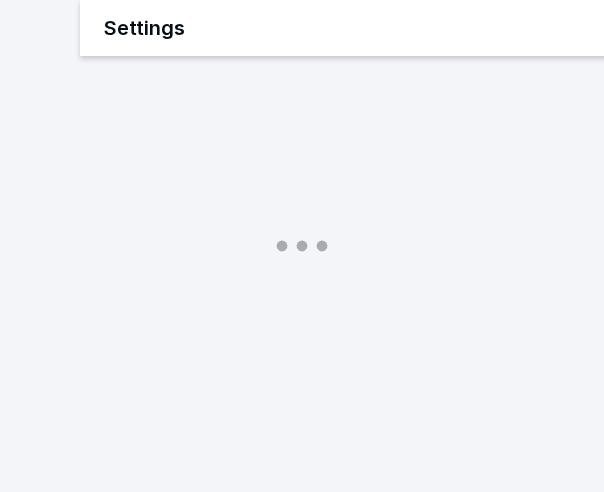 scroll, scrollTop: 0, scrollLeft: 0, axis: both 